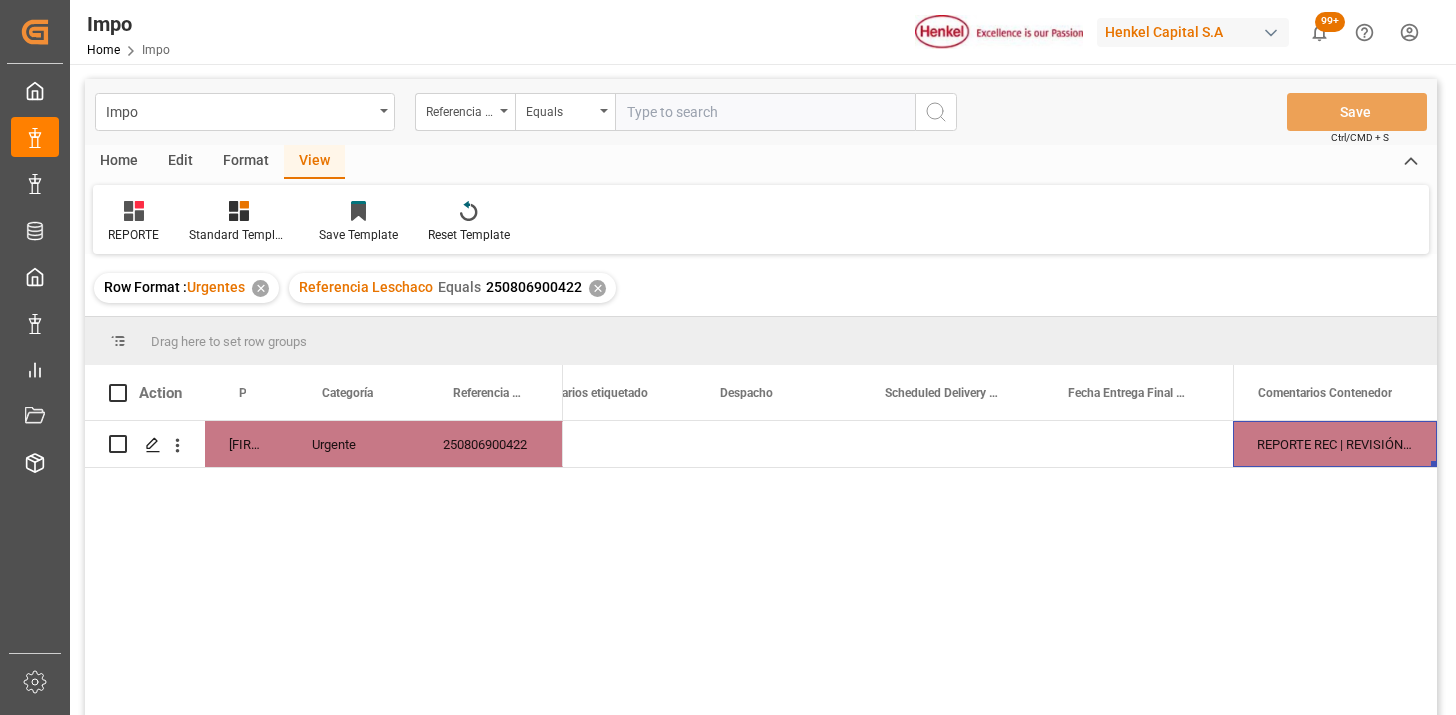 scroll, scrollTop: 0, scrollLeft: 0, axis: both 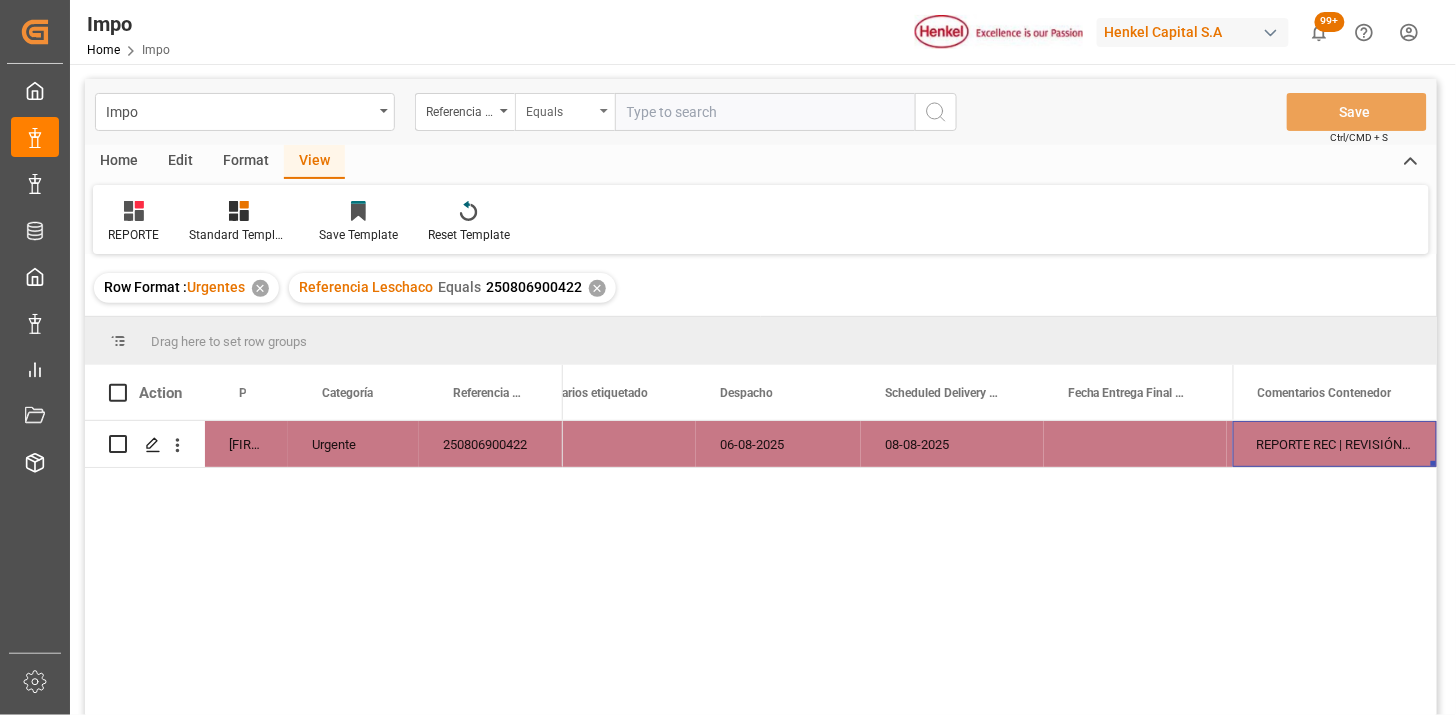 click on "Equals" at bounding box center (565, 112) 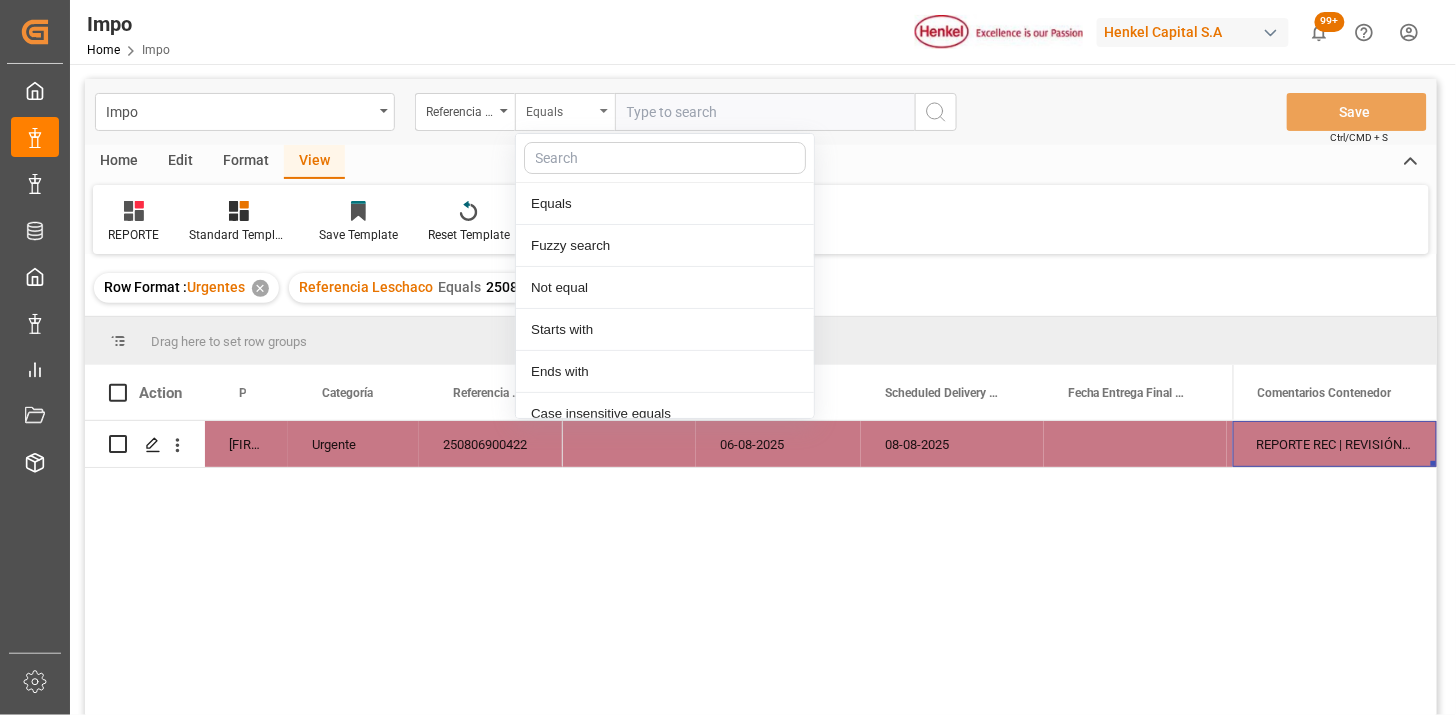scroll, scrollTop: 100, scrollLeft: 0, axis: vertical 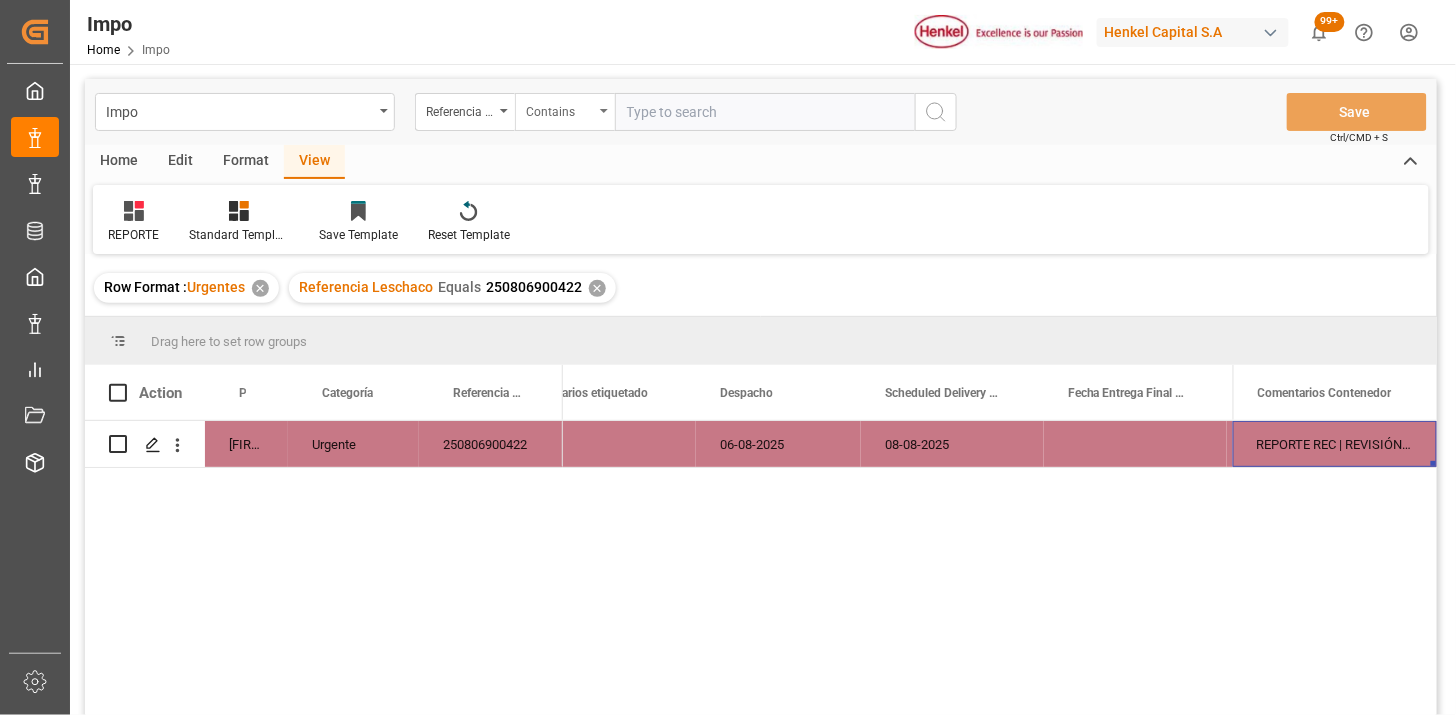 paste on "[NUMBER] [NUMBER] [NUMBER]" 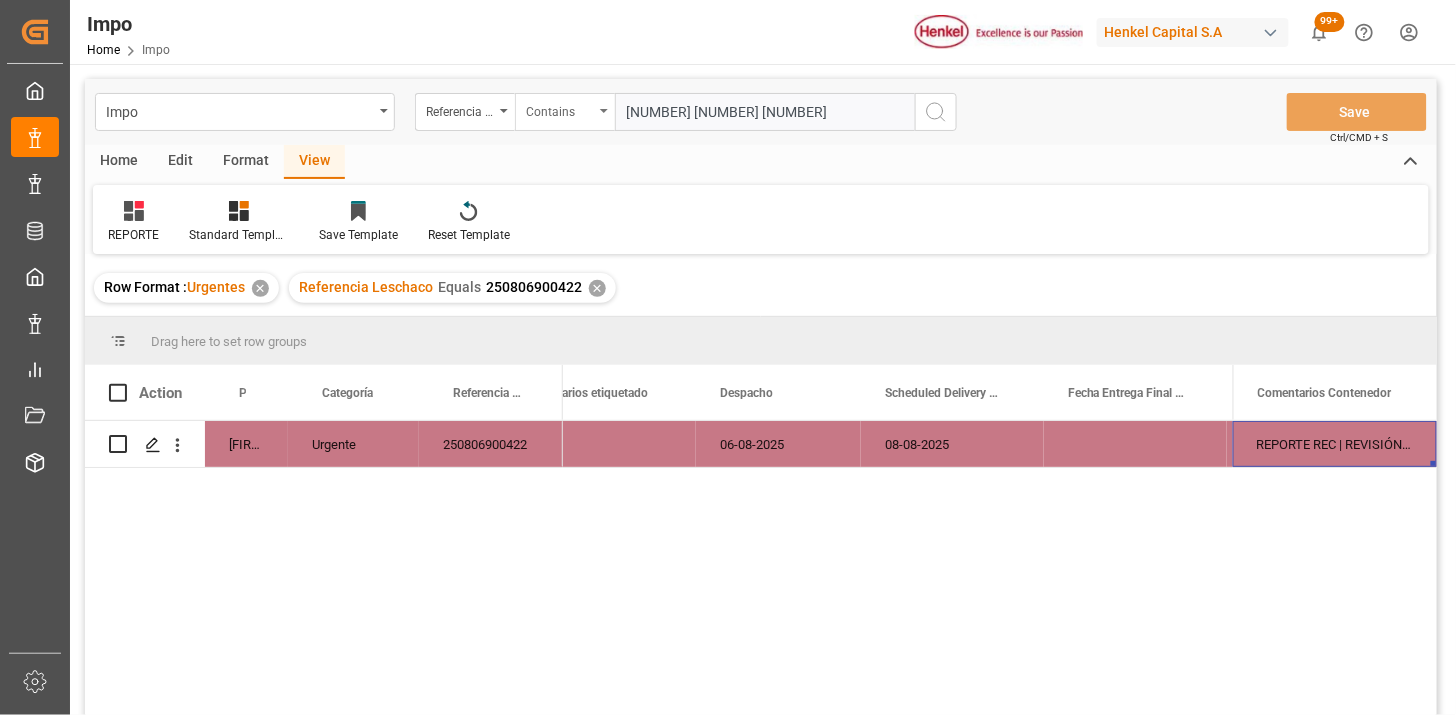 scroll, scrollTop: 0, scrollLeft: 0, axis: both 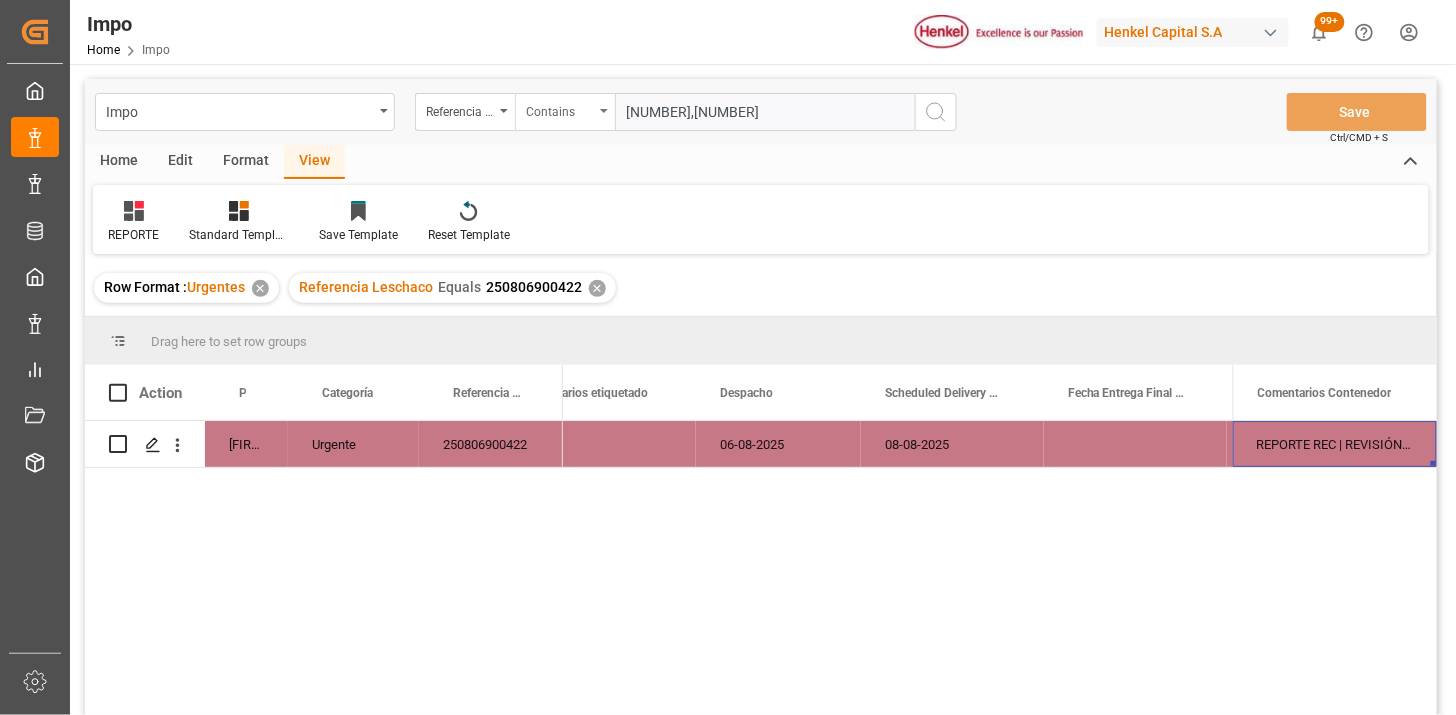 type on "[NUMBER]" 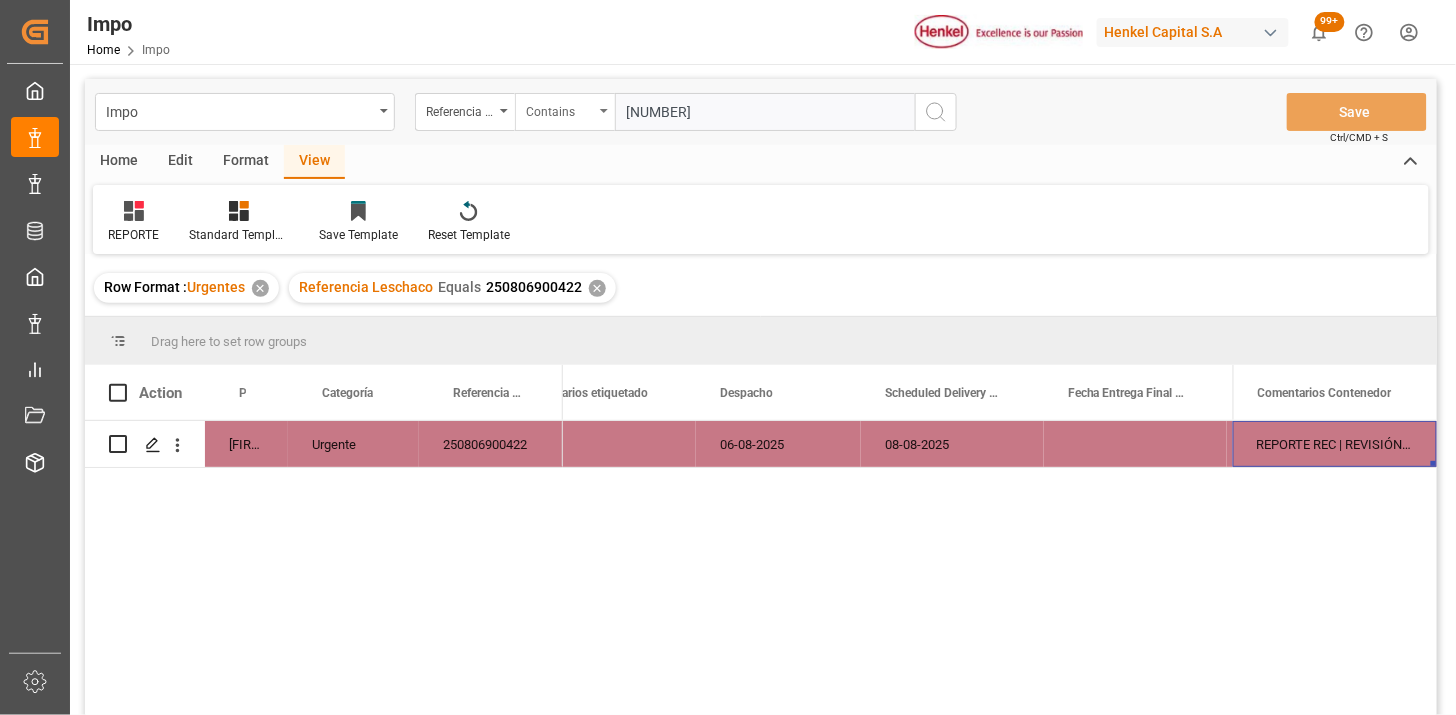 scroll, scrollTop: 0, scrollLeft: 17, axis: horizontal 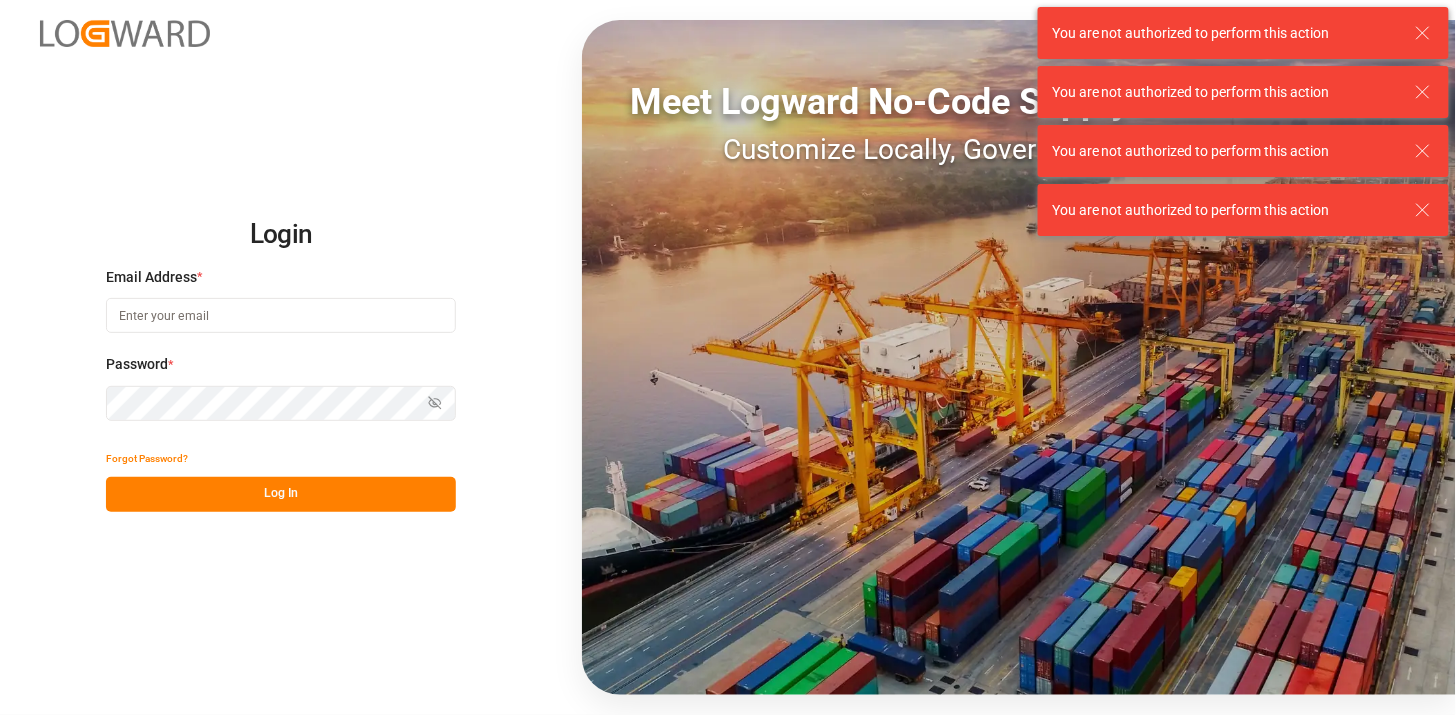 type on "[EMAIL]" 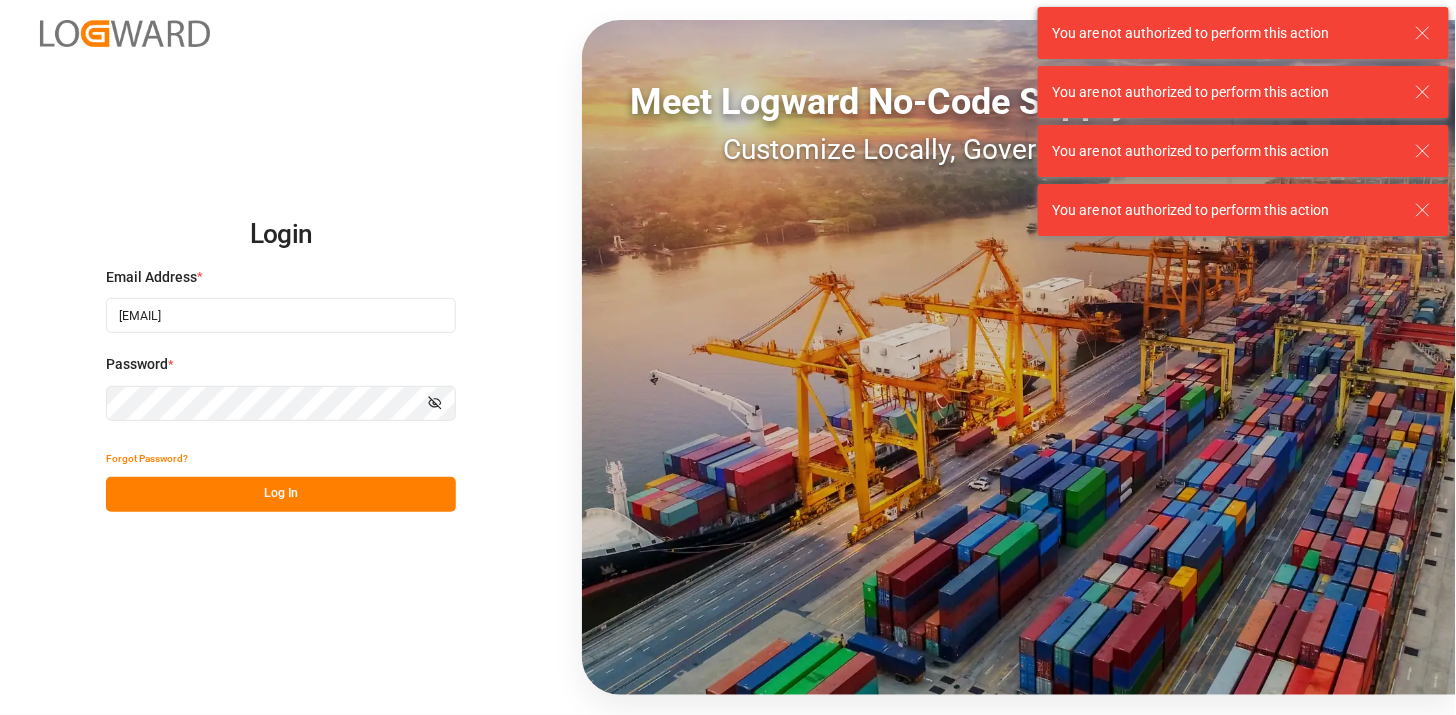 click on "Log In" at bounding box center [281, 494] 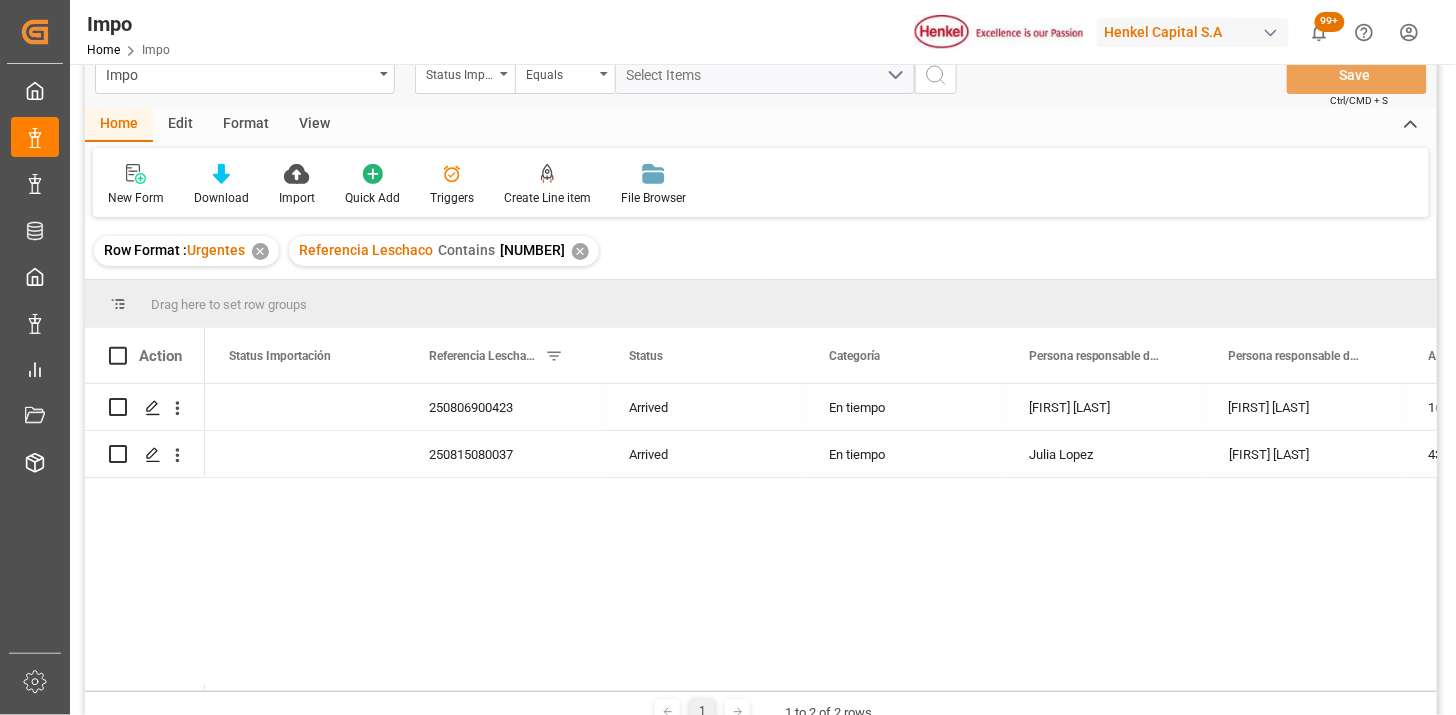 scroll, scrollTop: 0, scrollLeft: 0, axis: both 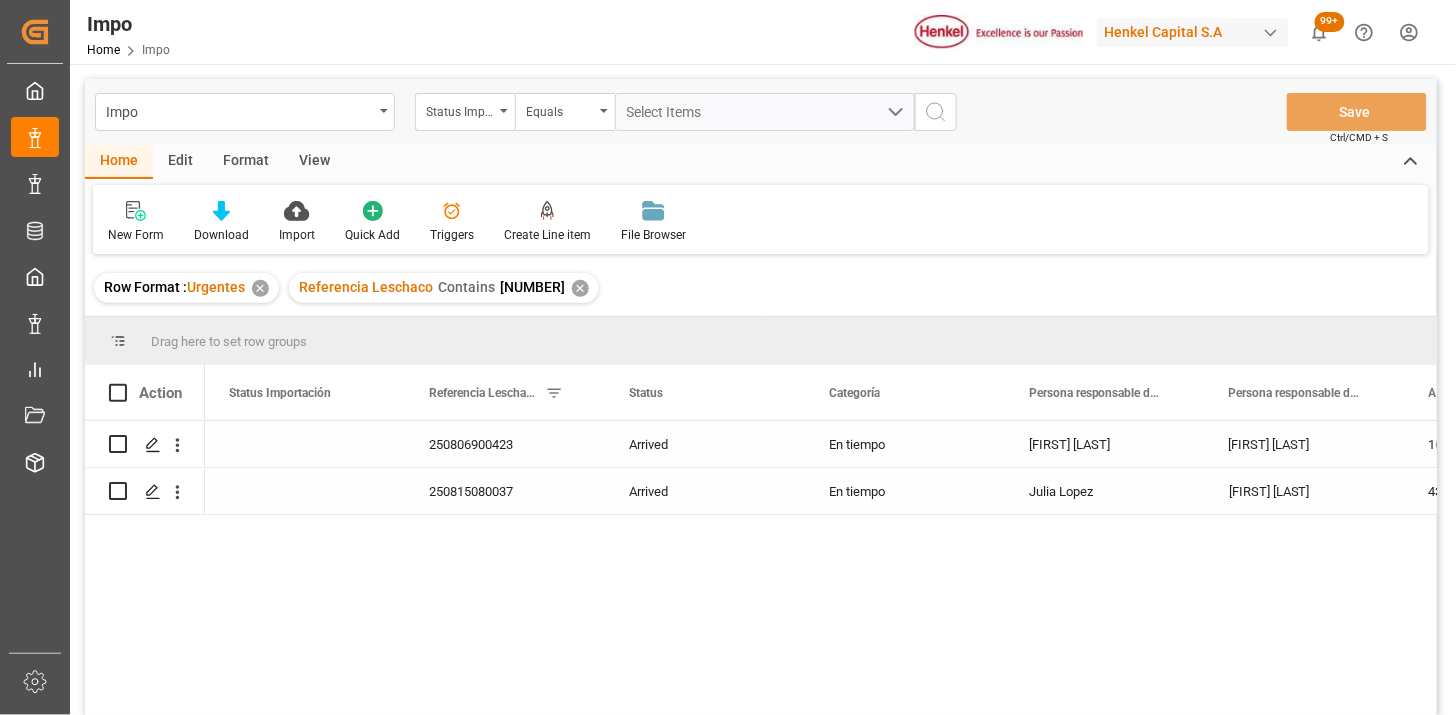 click on "Impo Status Importación Equals Select Items Save Ctrl/CMD + S" at bounding box center (761, 112) 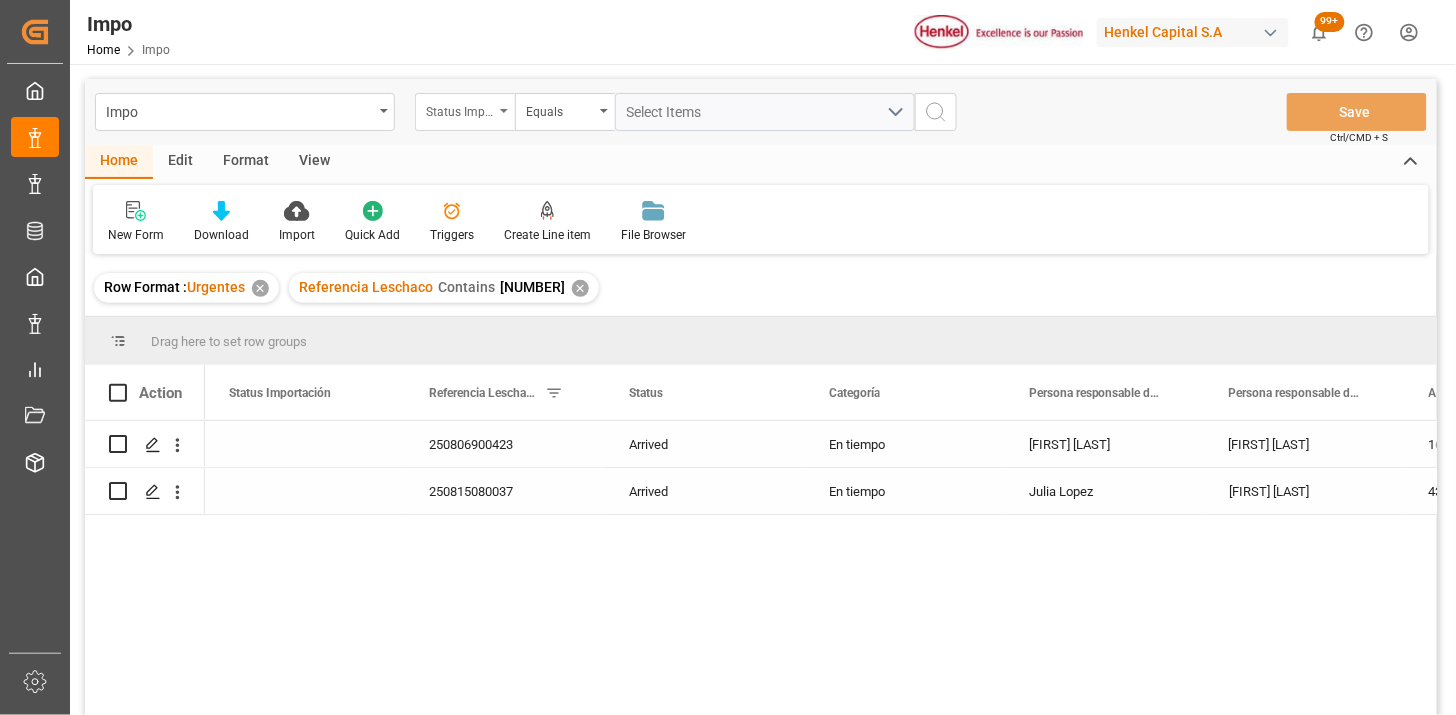 click on "Status Importación" at bounding box center (460, 109) 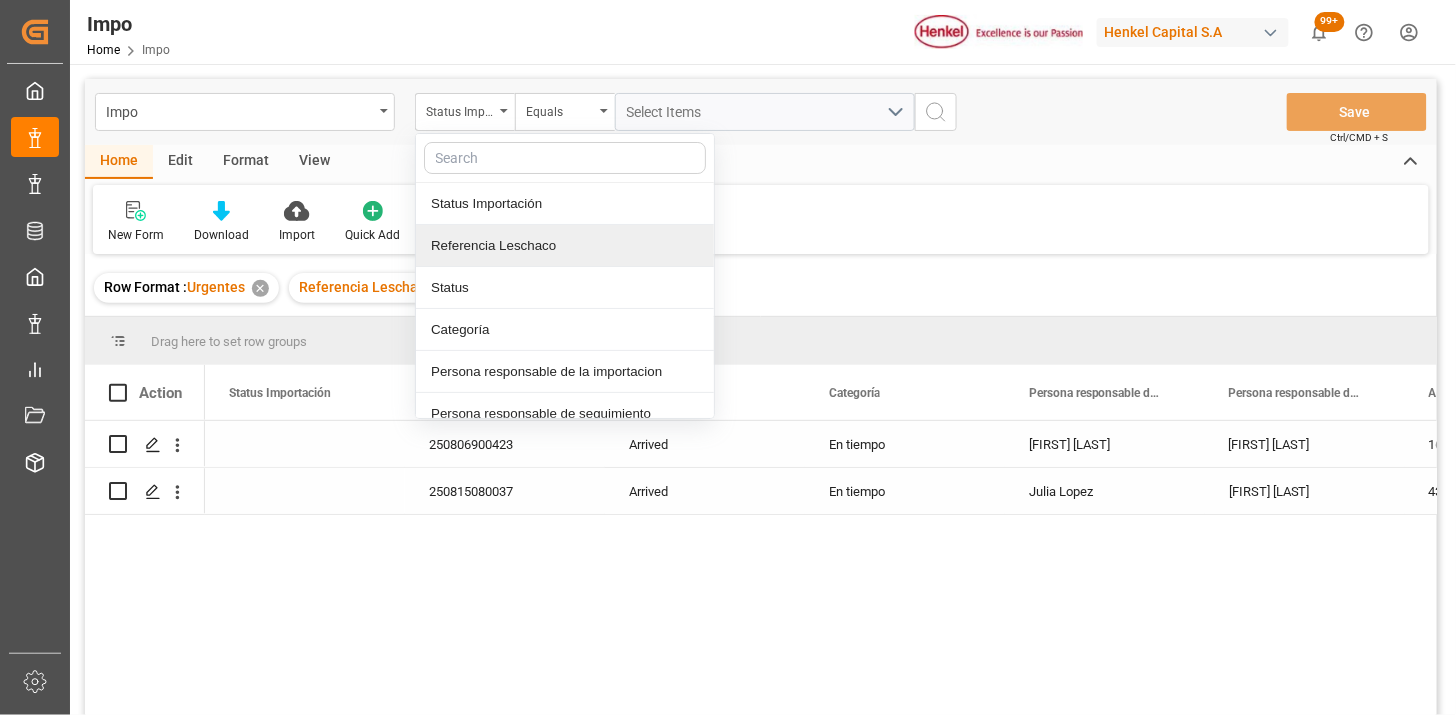 drag, startPoint x: 491, startPoint y: 241, endPoint x: 504, endPoint y: 225, distance: 20.615528 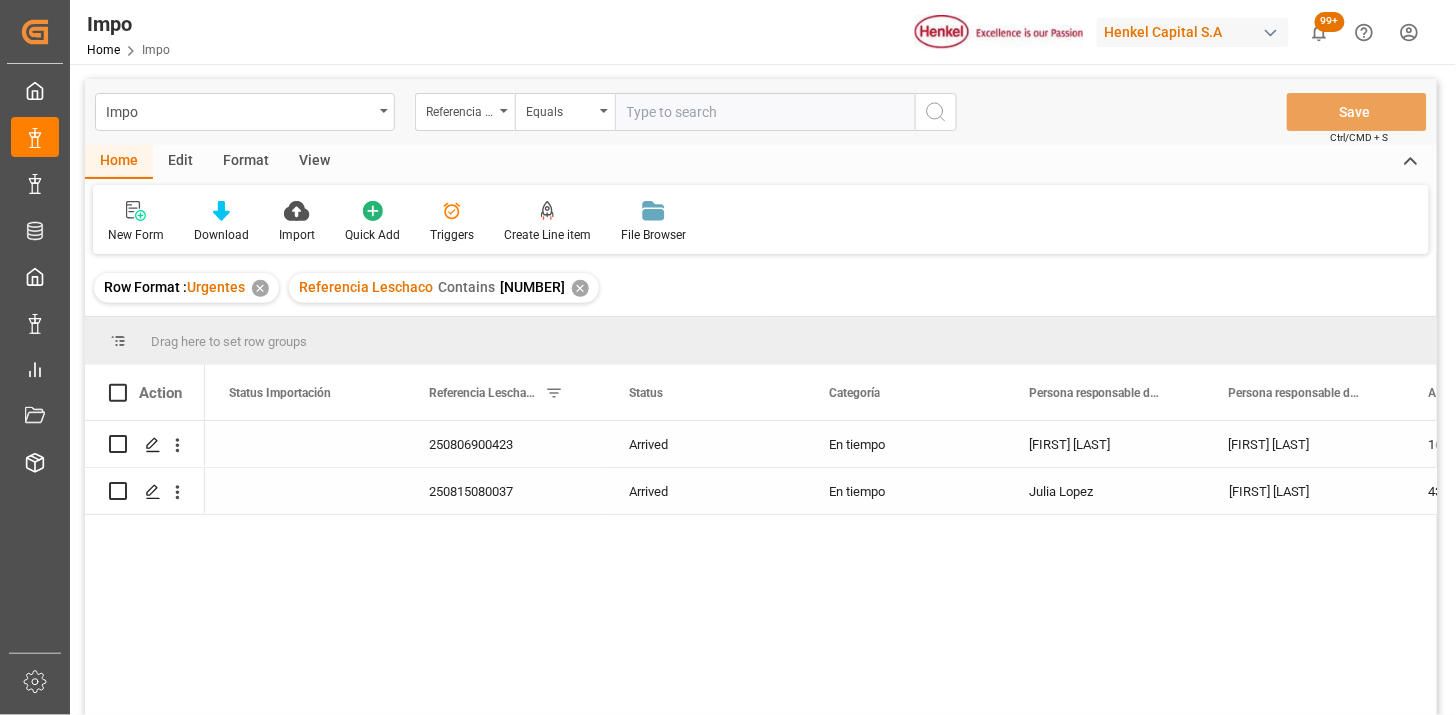 click at bounding box center (765, 112) 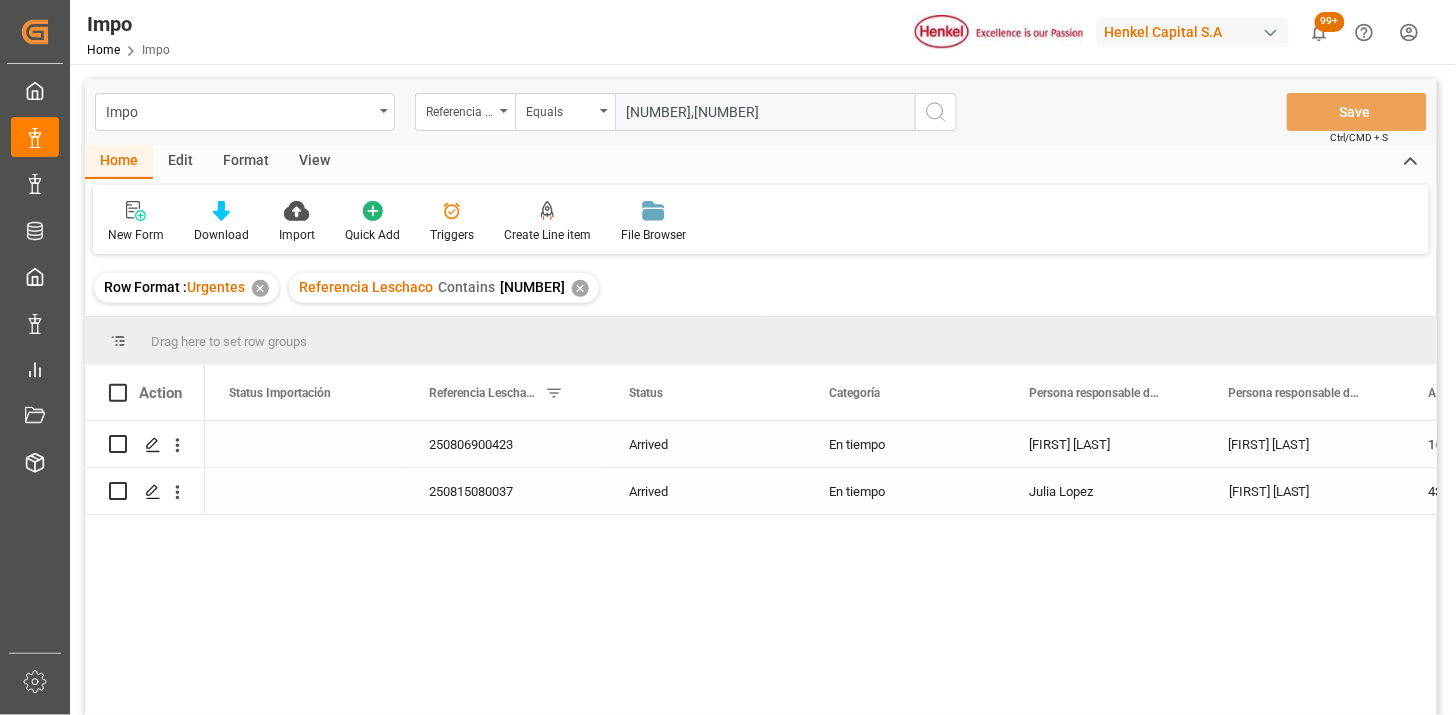 scroll, scrollTop: 0, scrollLeft: 7, axis: horizontal 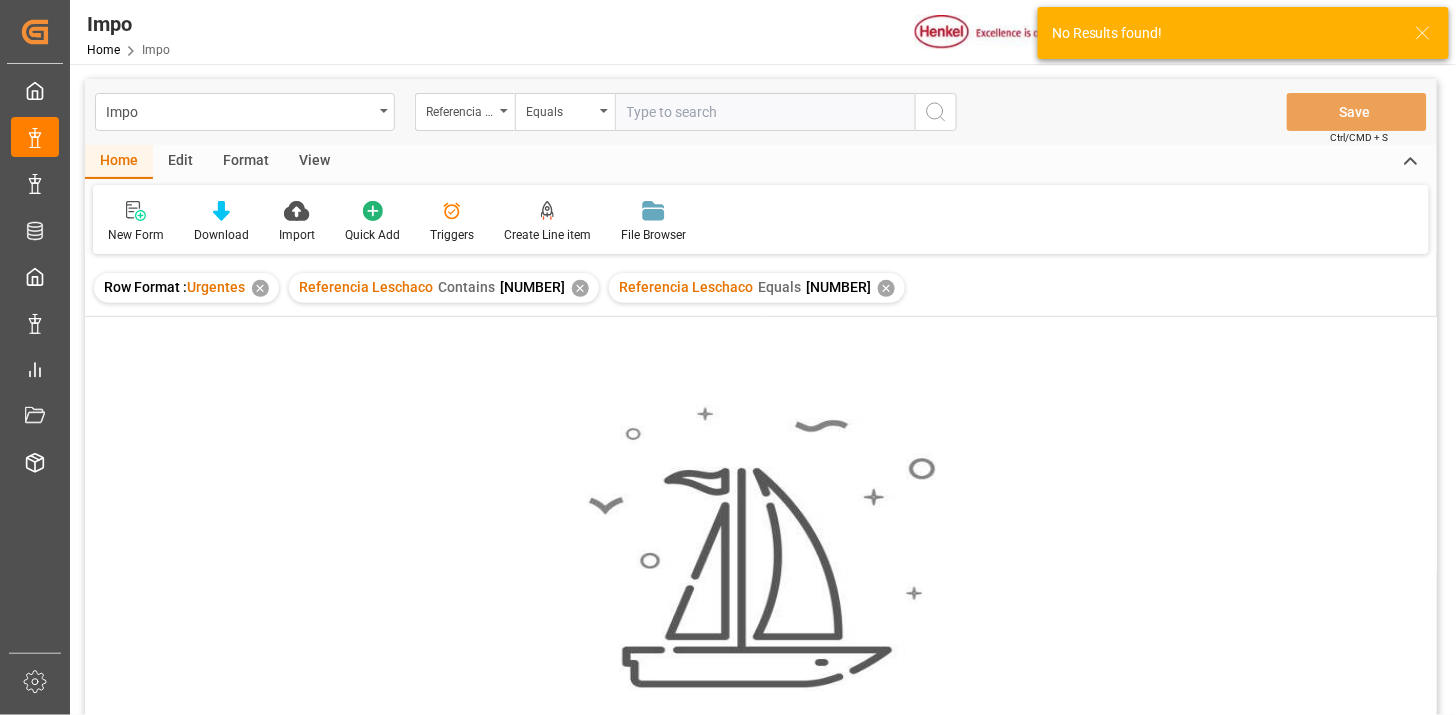 click on "✕" at bounding box center [580, 288] 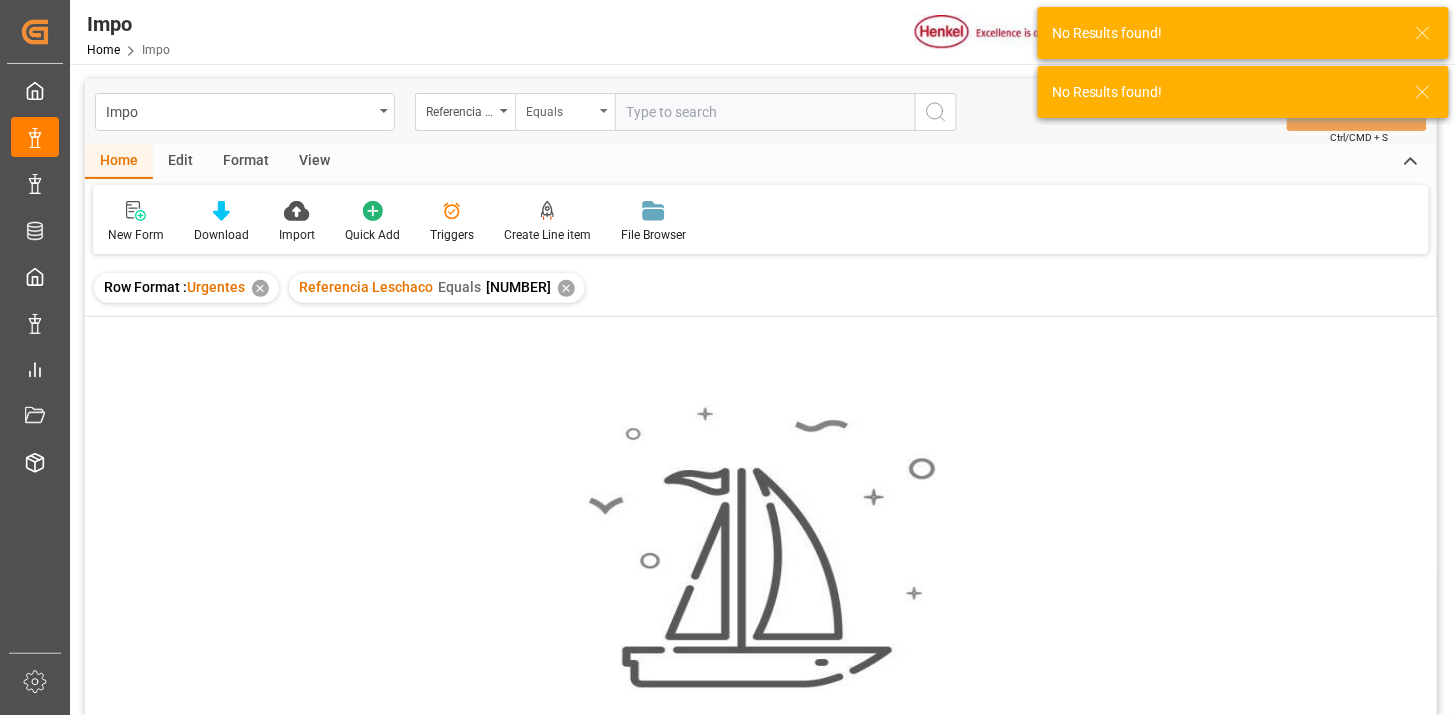 click on "Equals" at bounding box center [560, 109] 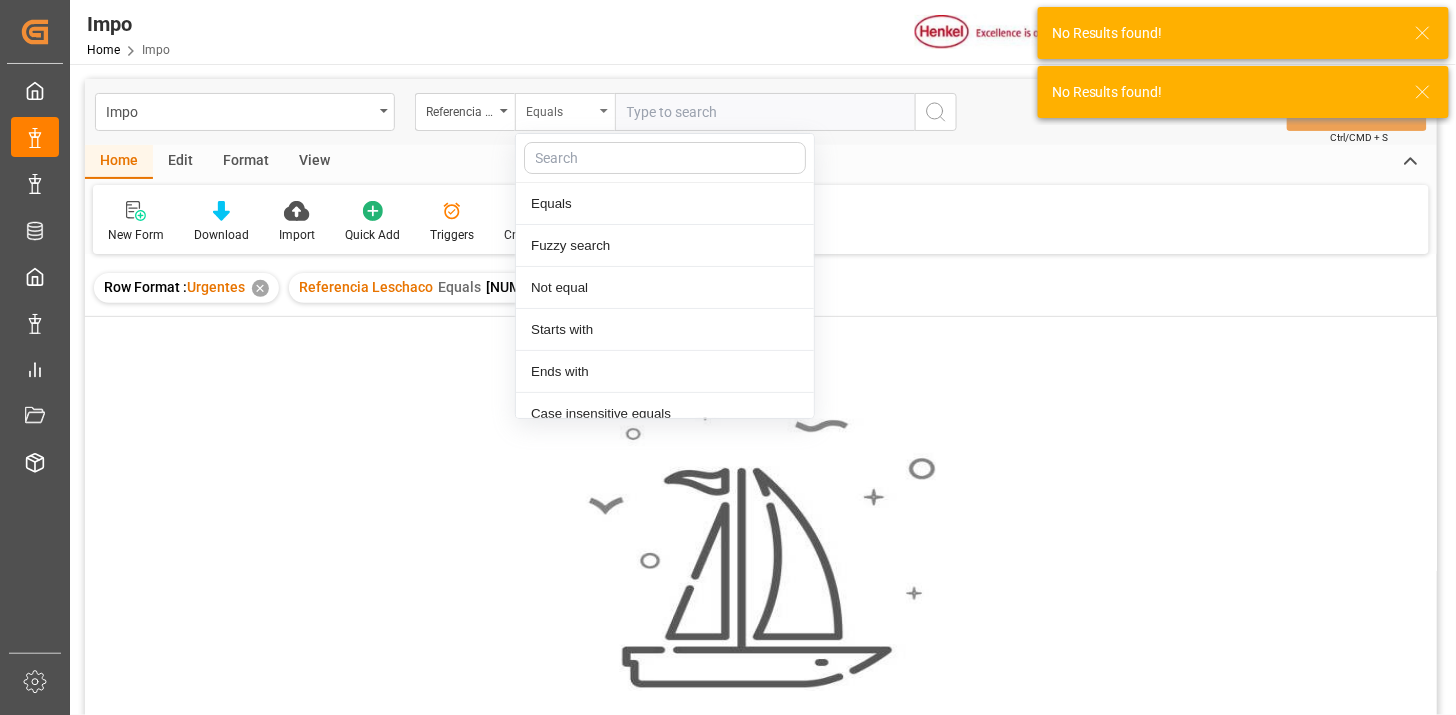 scroll, scrollTop: 100, scrollLeft: 0, axis: vertical 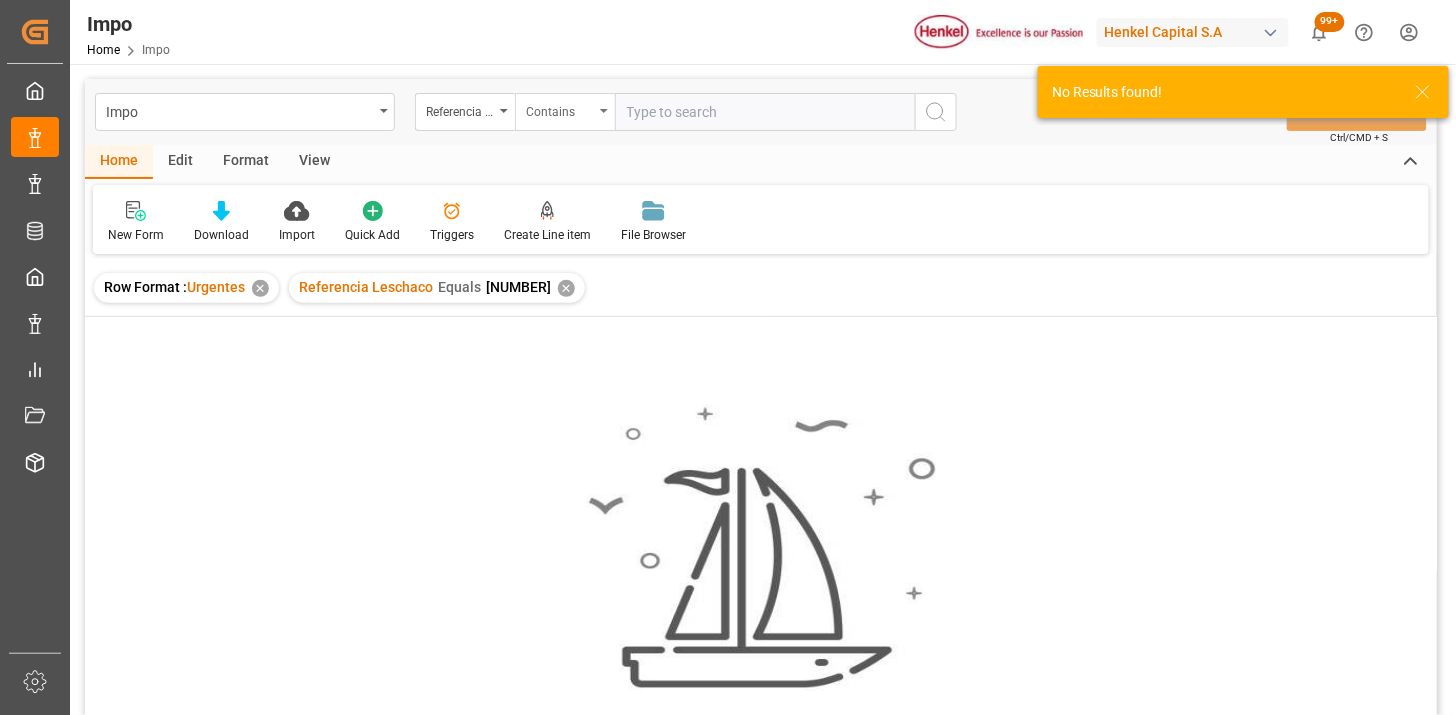 paste on "[NUMBER] [NUMBER] [NUMBER]" 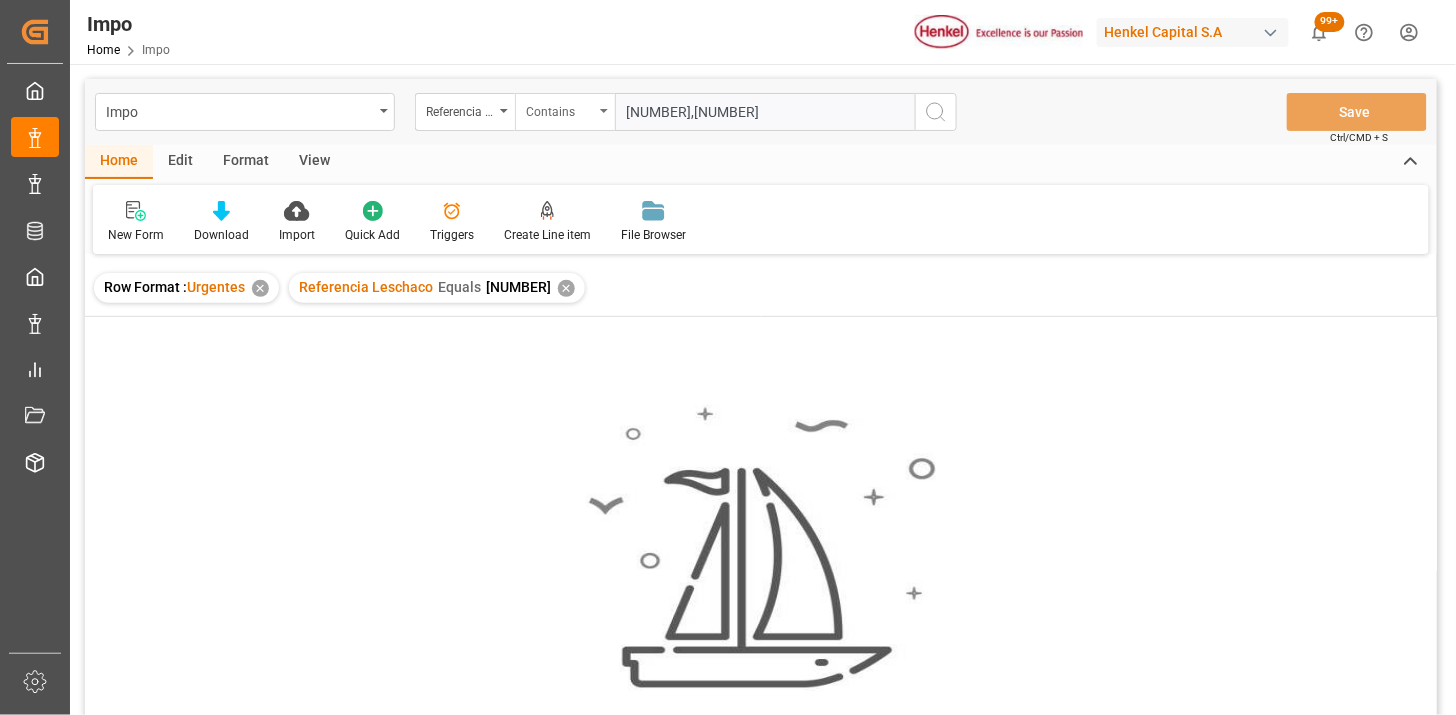 scroll, scrollTop: 0, scrollLeft: 7, axis: horizontal 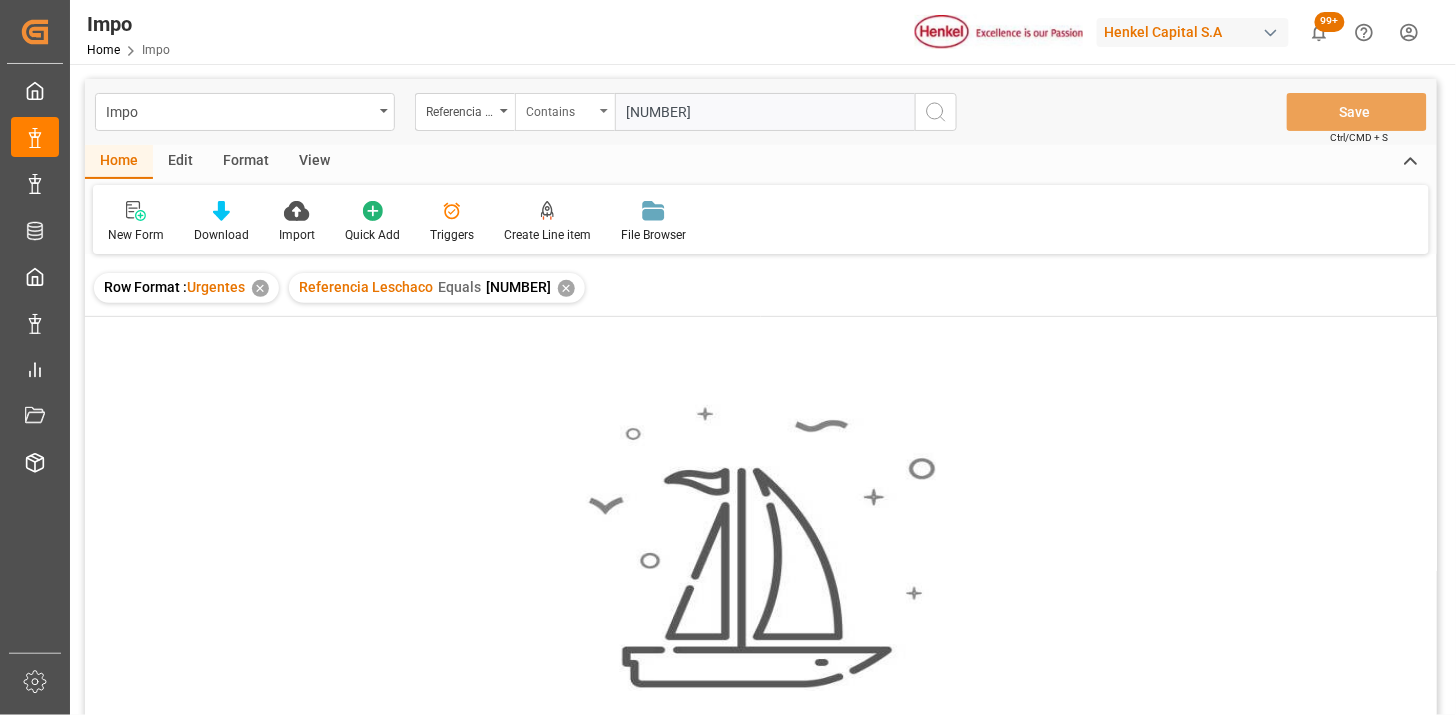 type 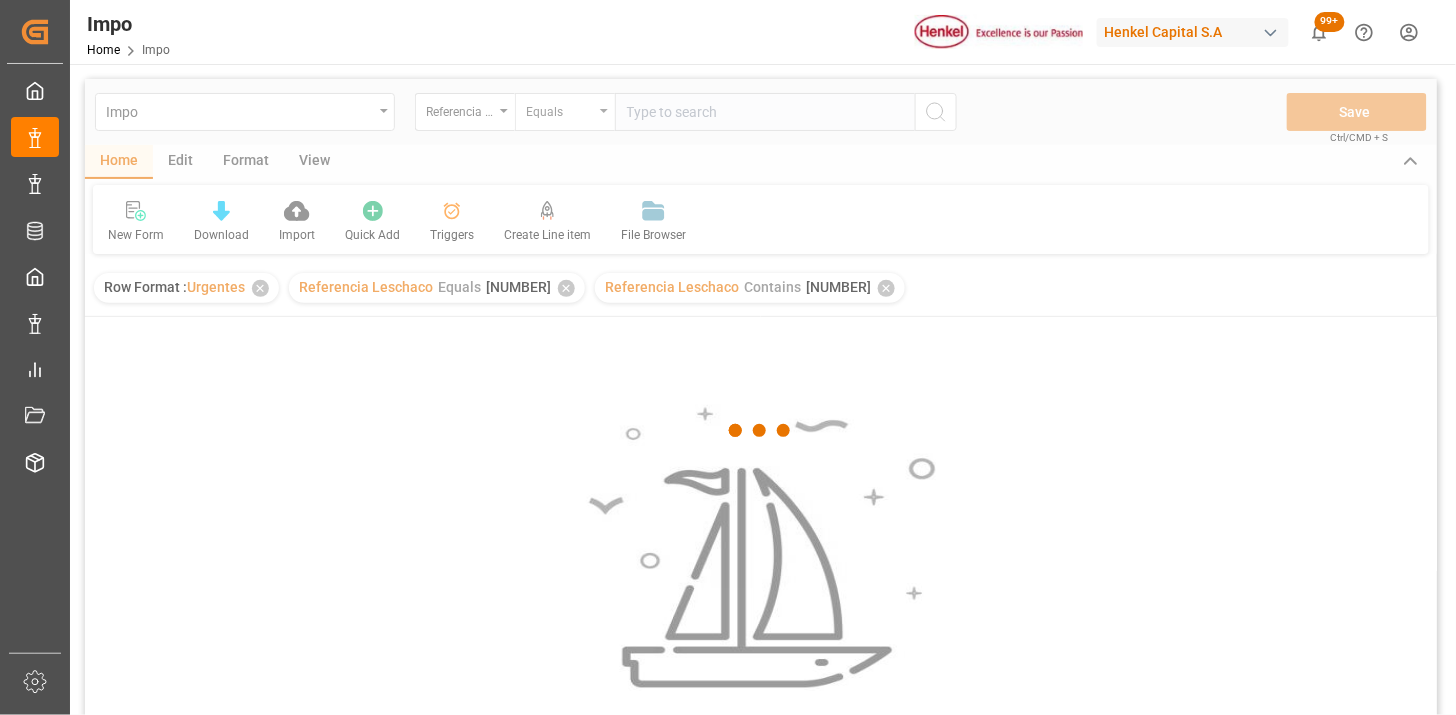 scroll, scrollTop: 0, scrollLeft: 0, axis: both 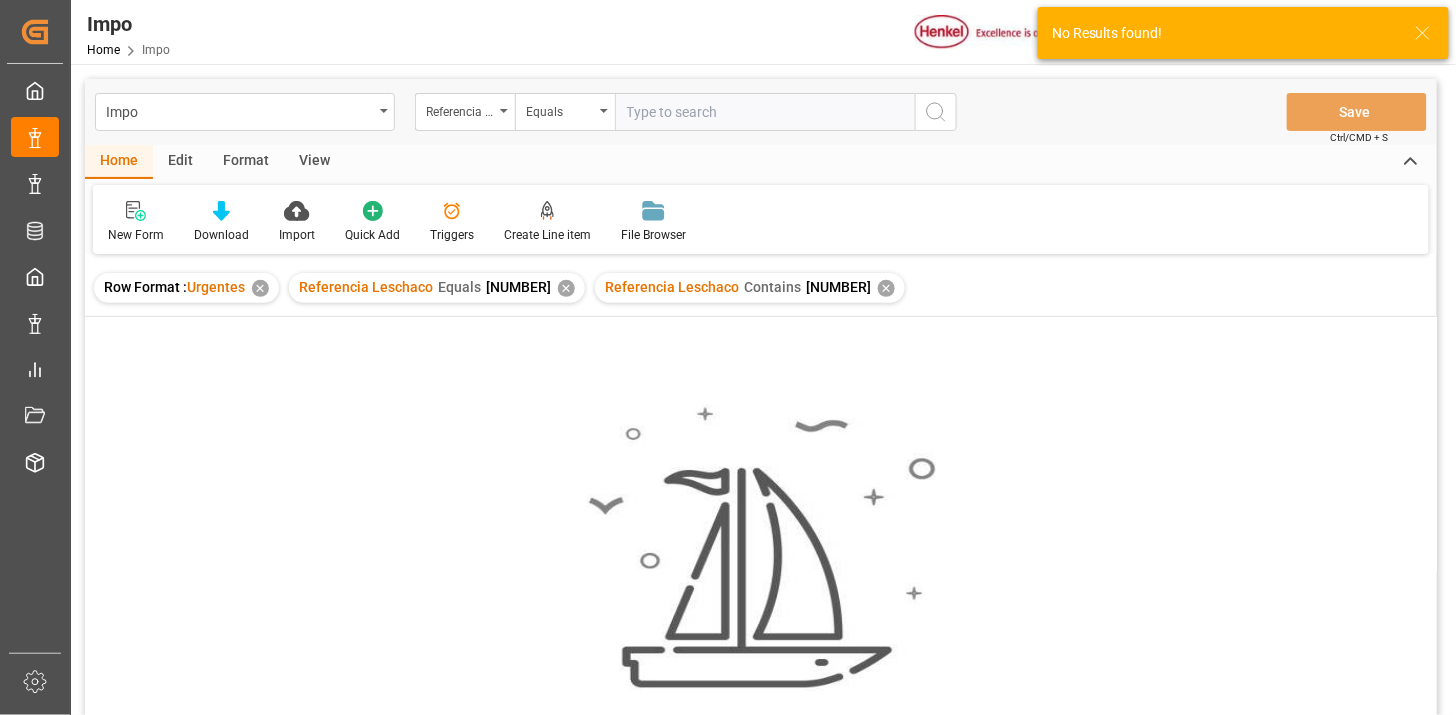 click on "✕" at bounding box center (566, 288) 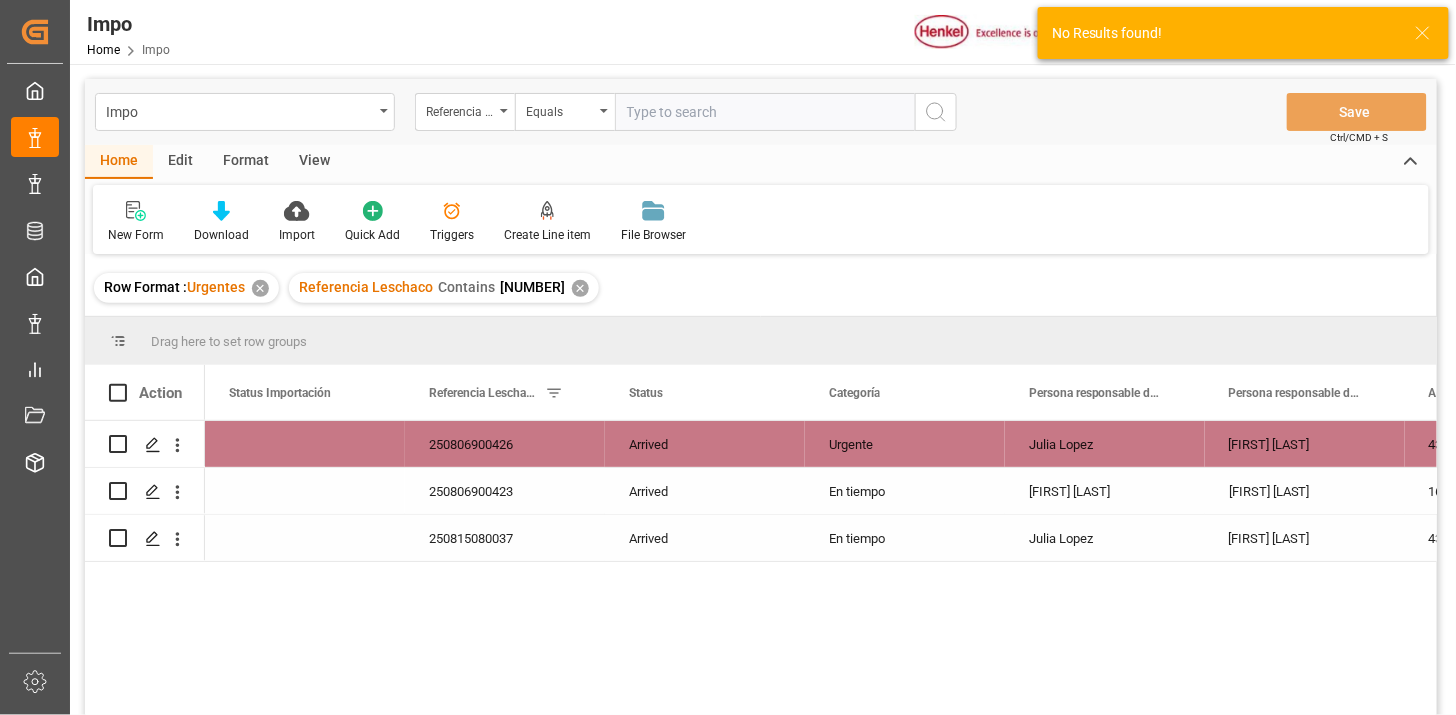 click on "View" at bounding box center [314, 162] 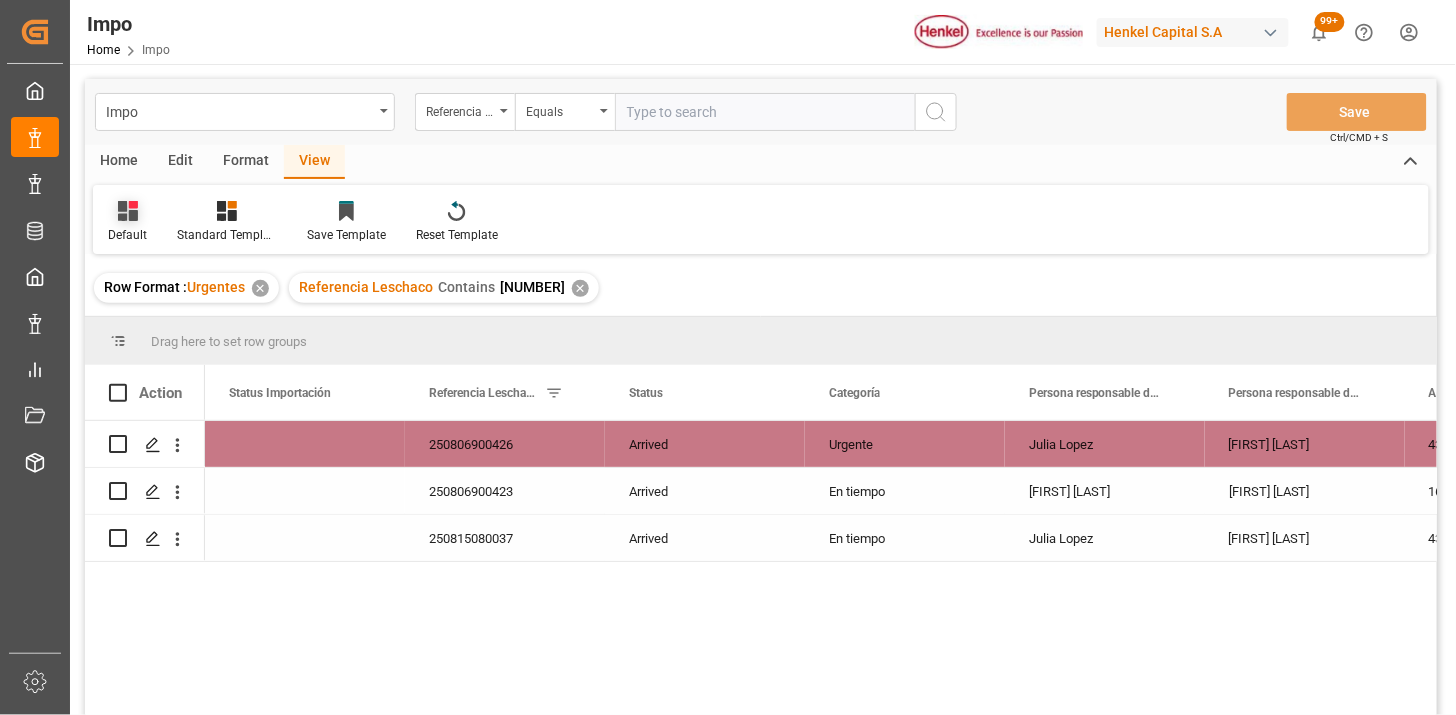 click on "Default" at bounding box center [127, 222] 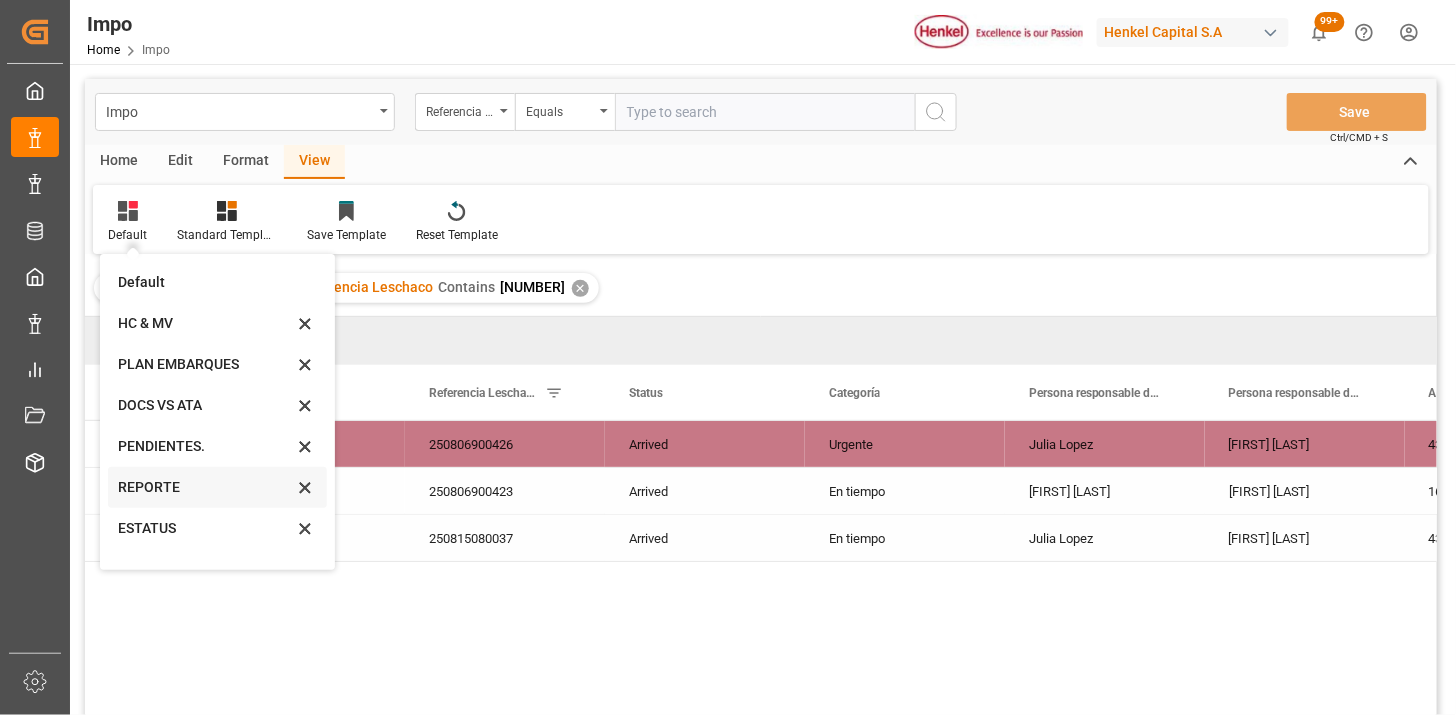 click on "REPORTE" at bounding box center [205, 487] 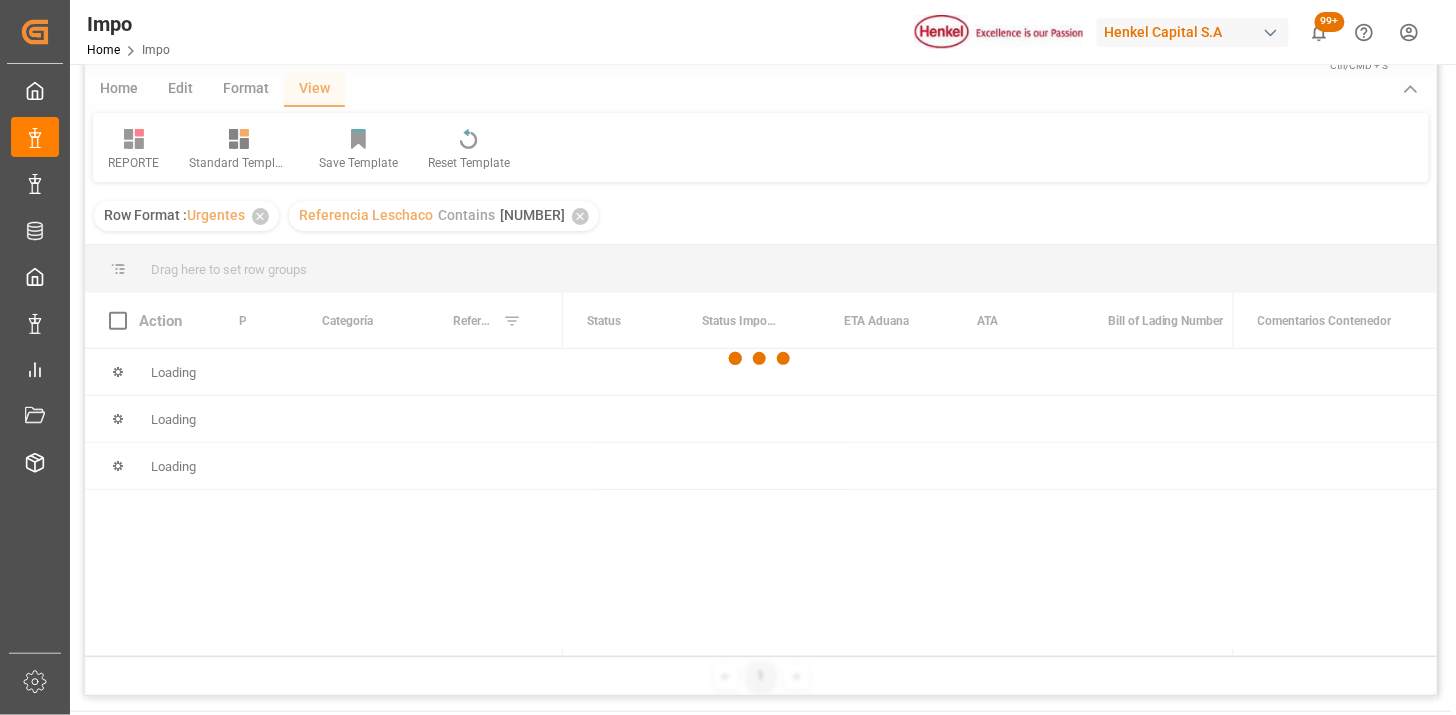 scroll, scrollTop: 111, scrollLeft: 0, axis: vertical 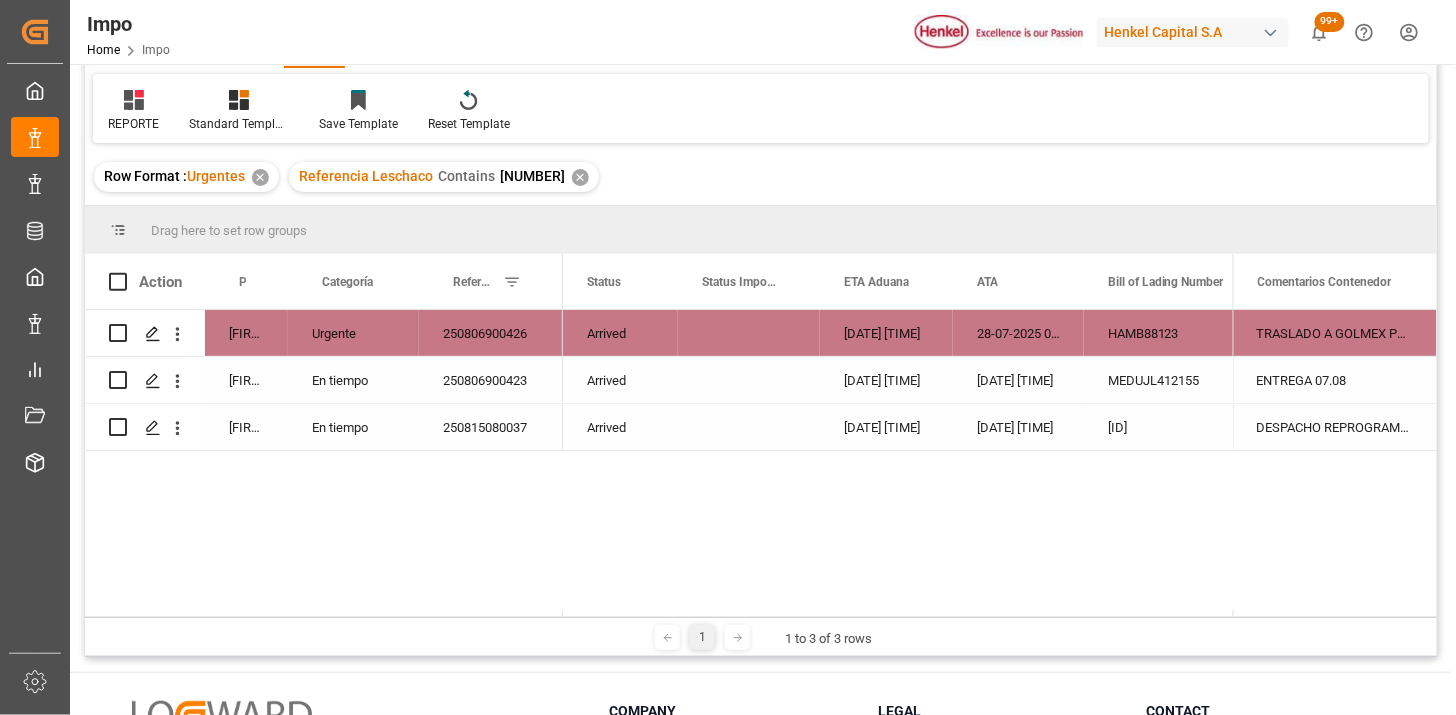 click on "250806900426" at bounding box center [491, 333] 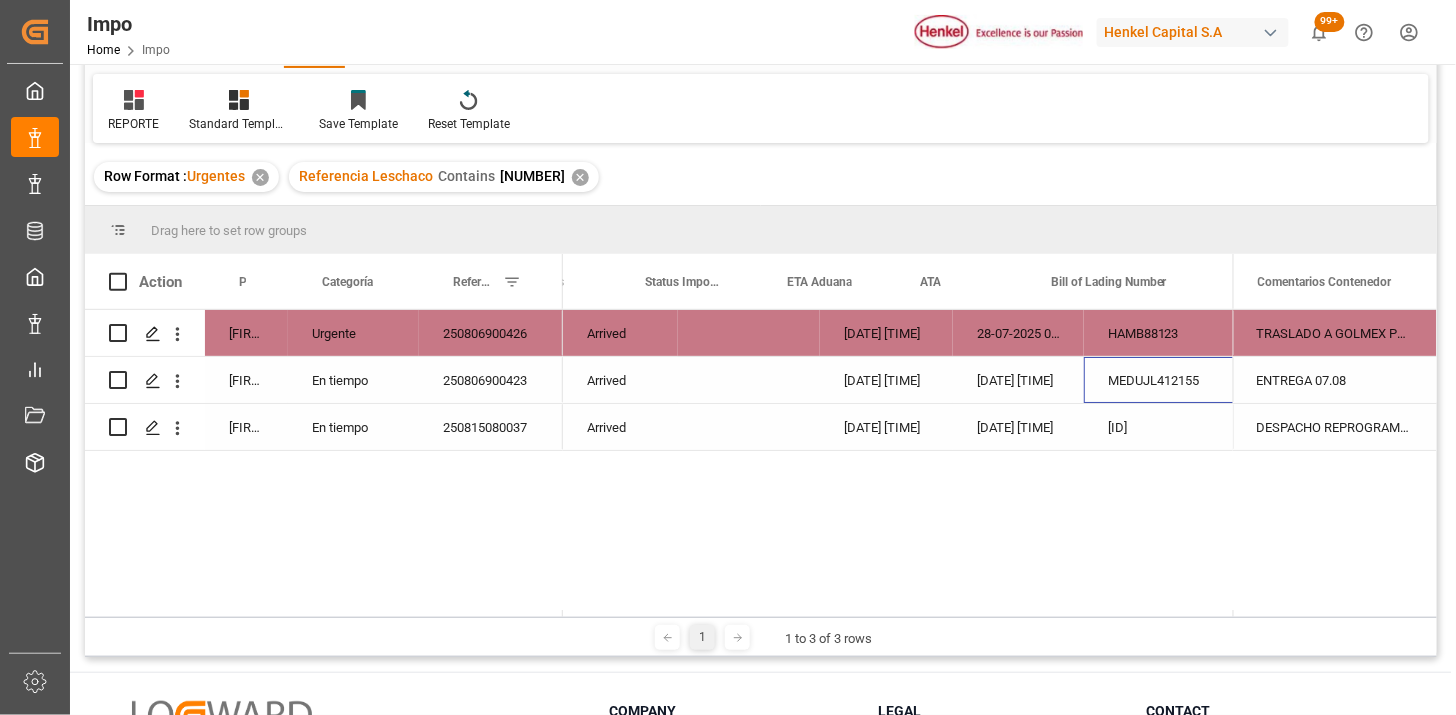 scroll, scrollTop: 0, scrollLeft: 56, axis: horizontal 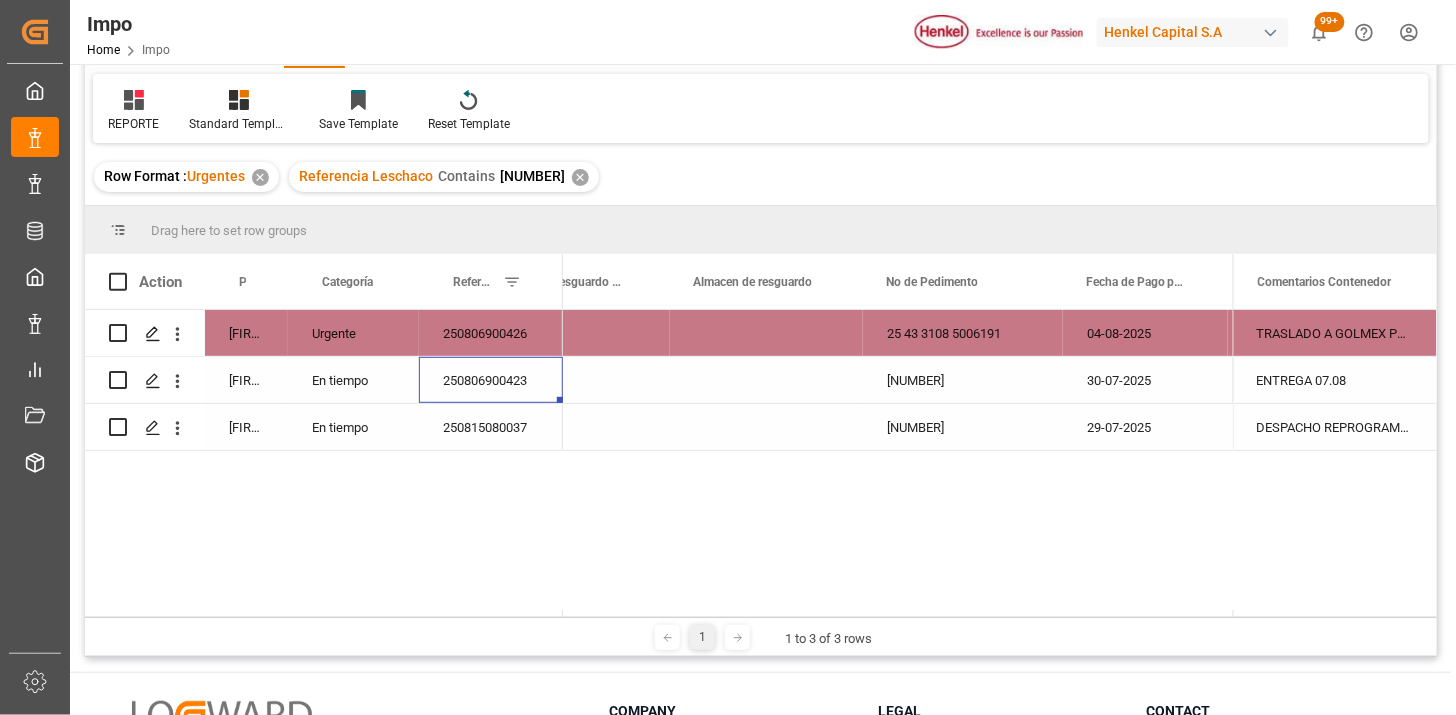 click on "250806900423" at bounding box center (491, 380) 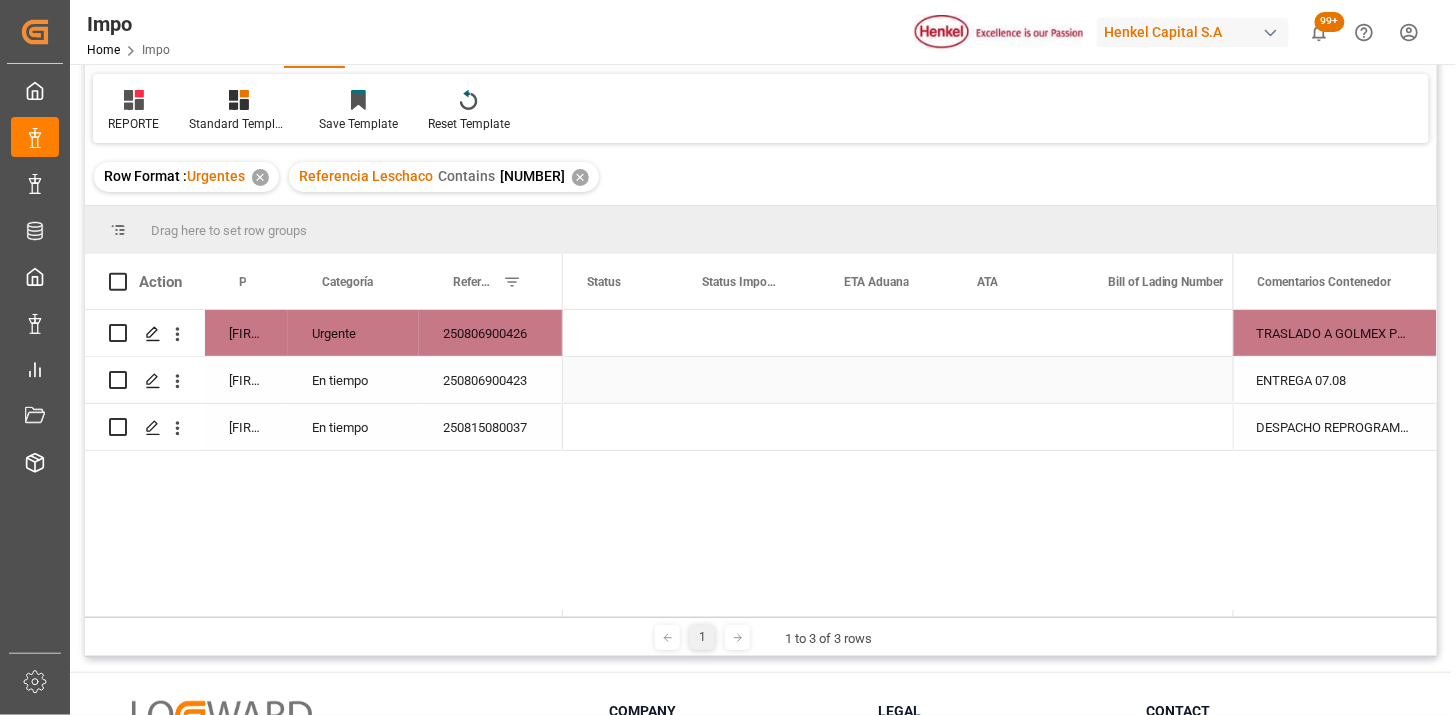 scroll, scrollTop: 0, scrollLeft: 0, axis: both 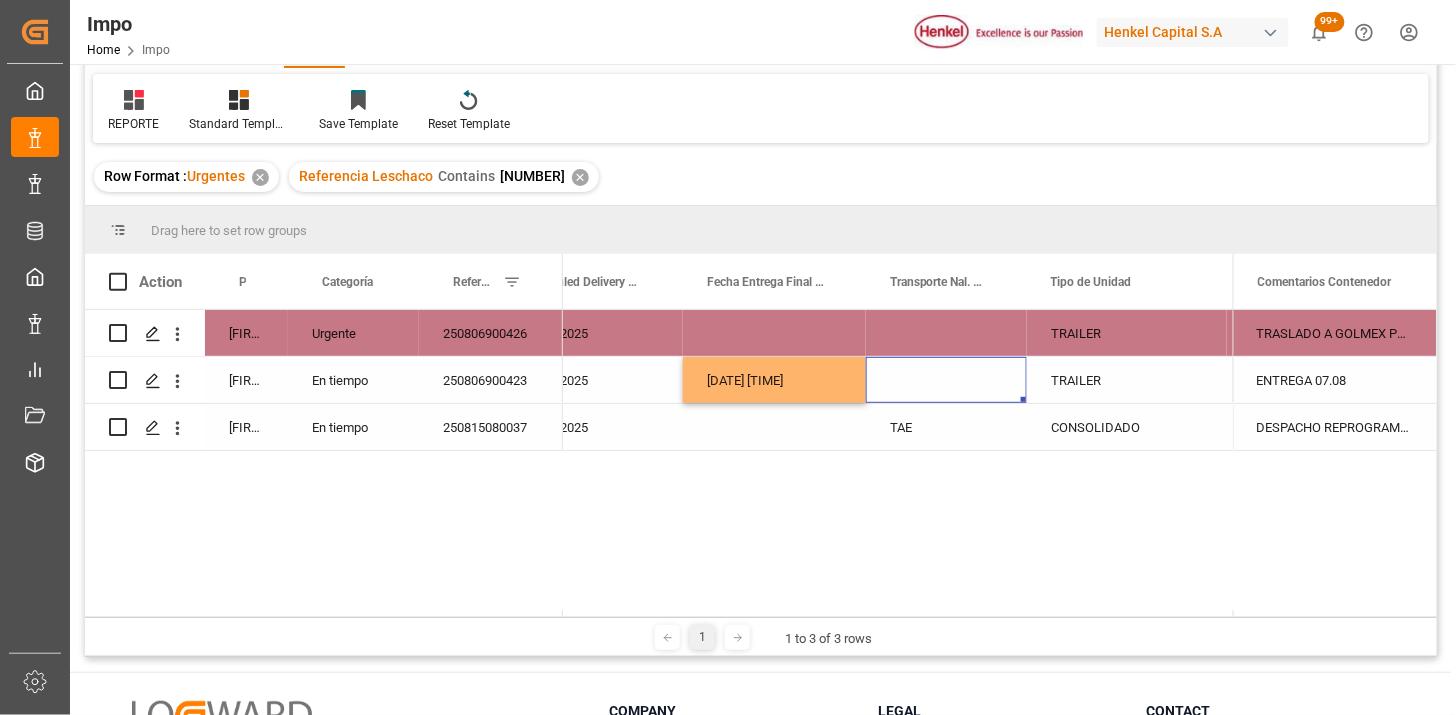 click at bounding box center (946, 380) 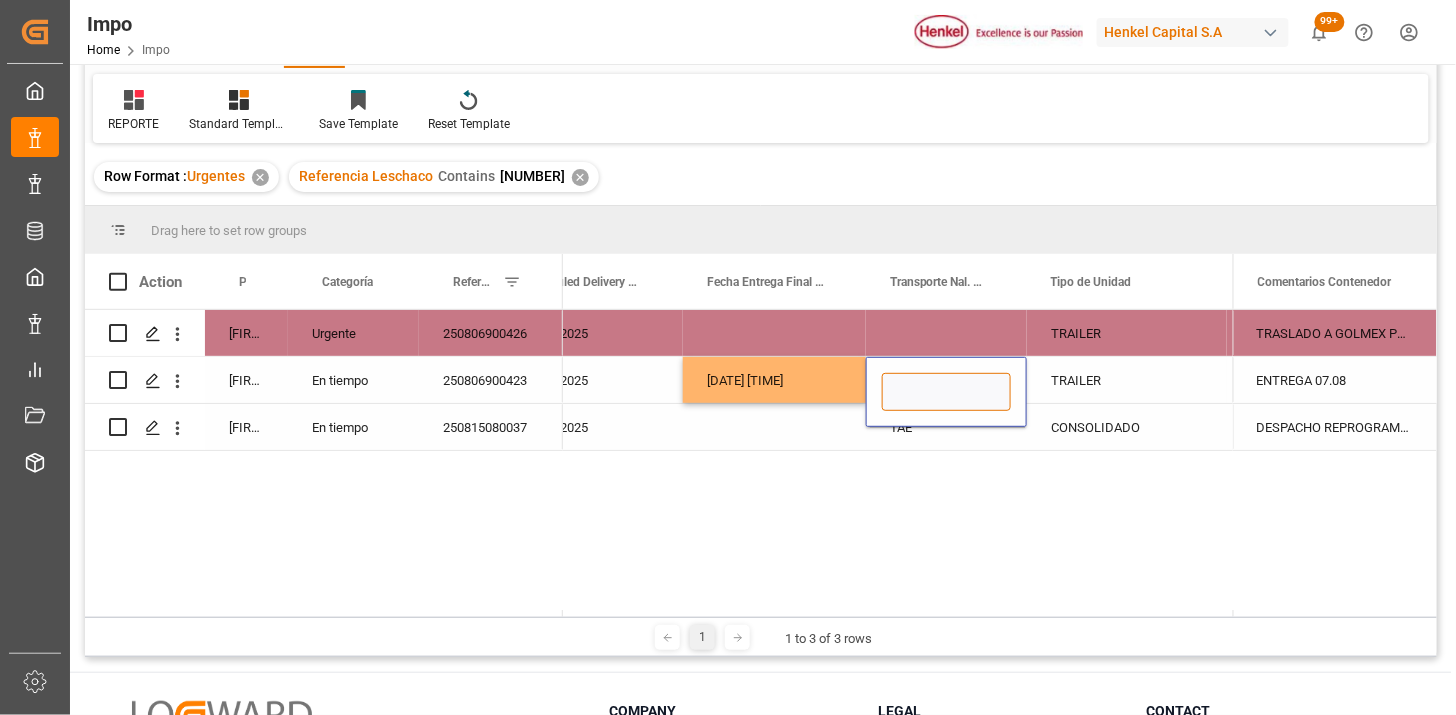 click at bounding box center [946, 392] 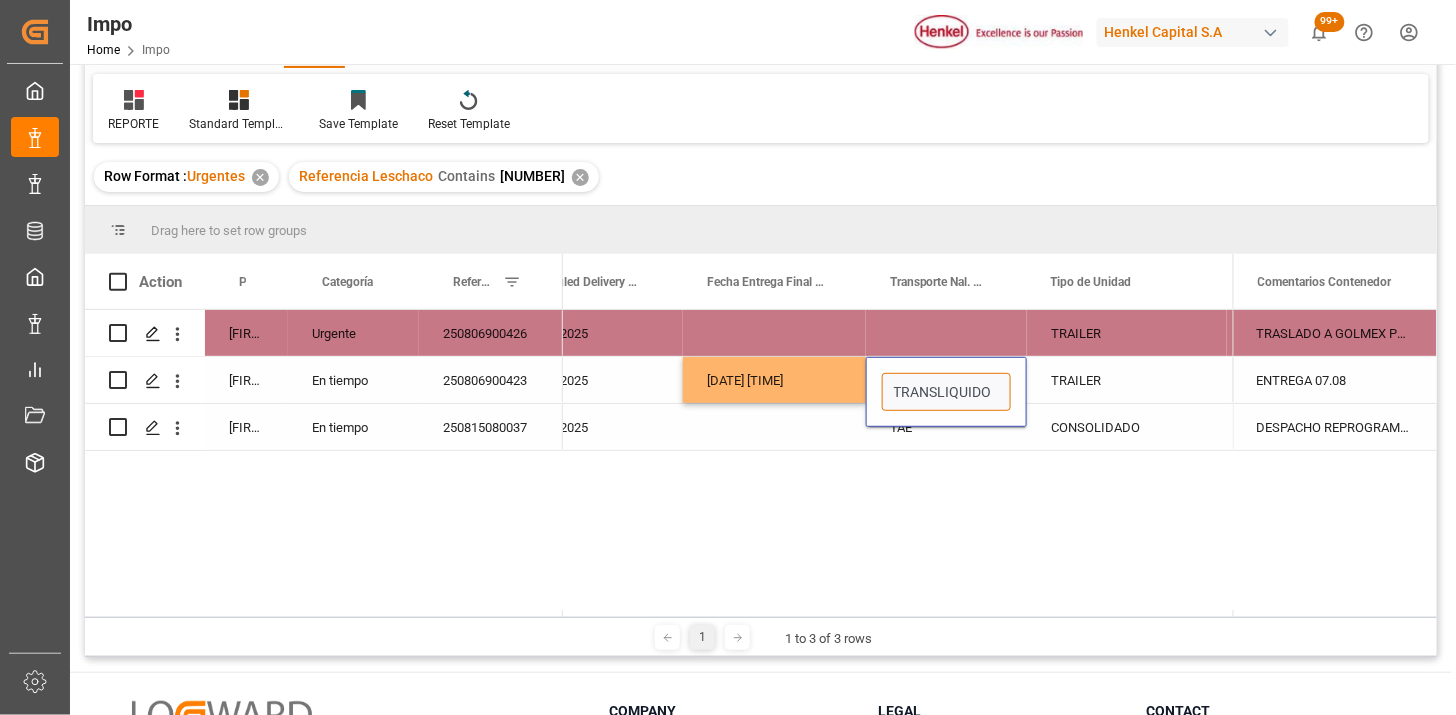 type on "TRANSLIQUIDOS" 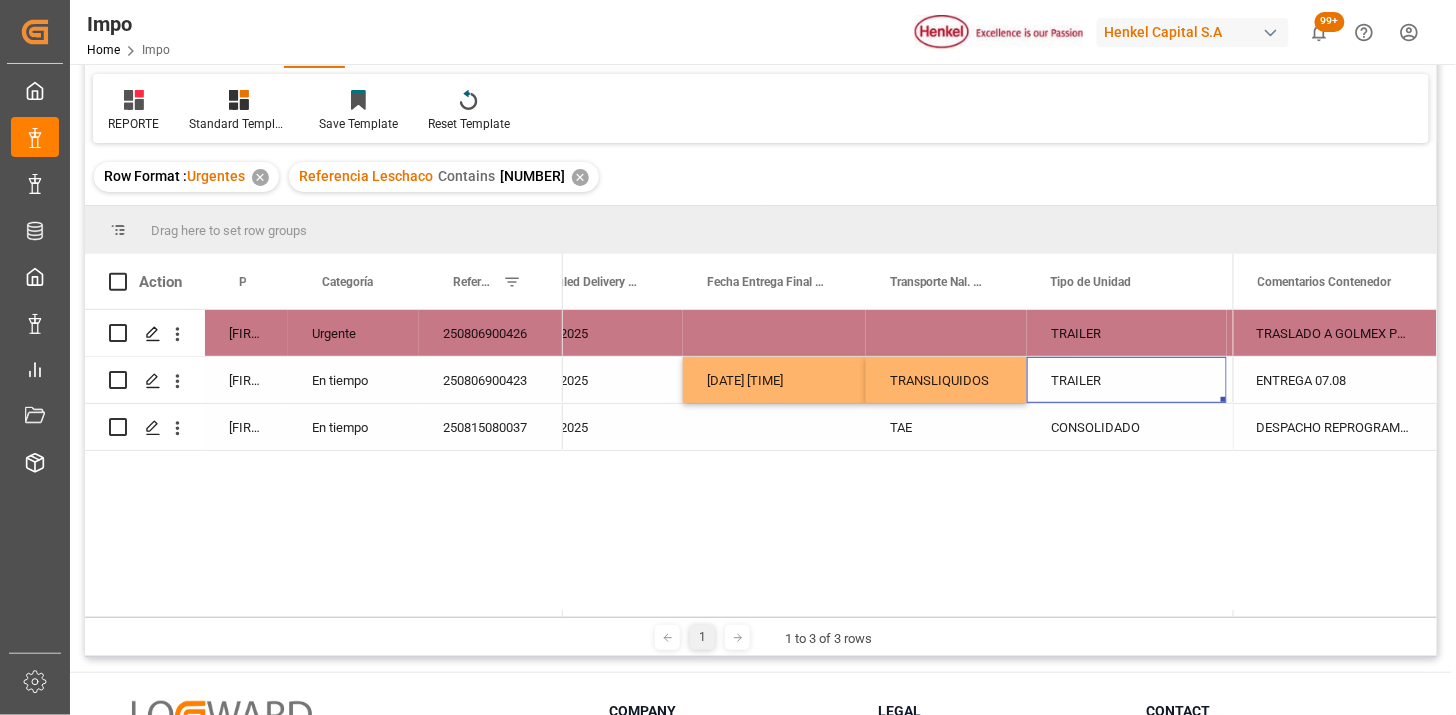 scroll, scrollTop: 0, scrollLeft: 3618, axis: horizontal 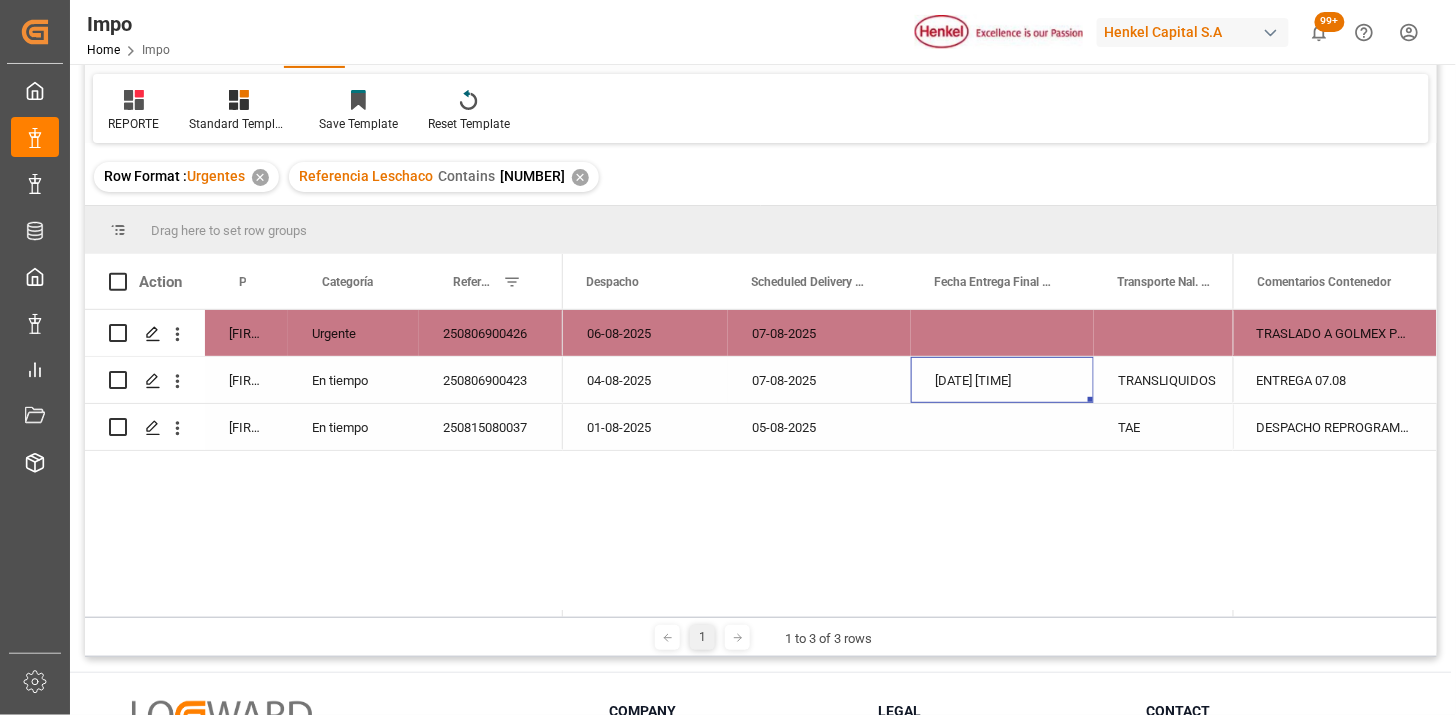 click on "[DATE] [TIME]" at bounding box center [1002, 380] 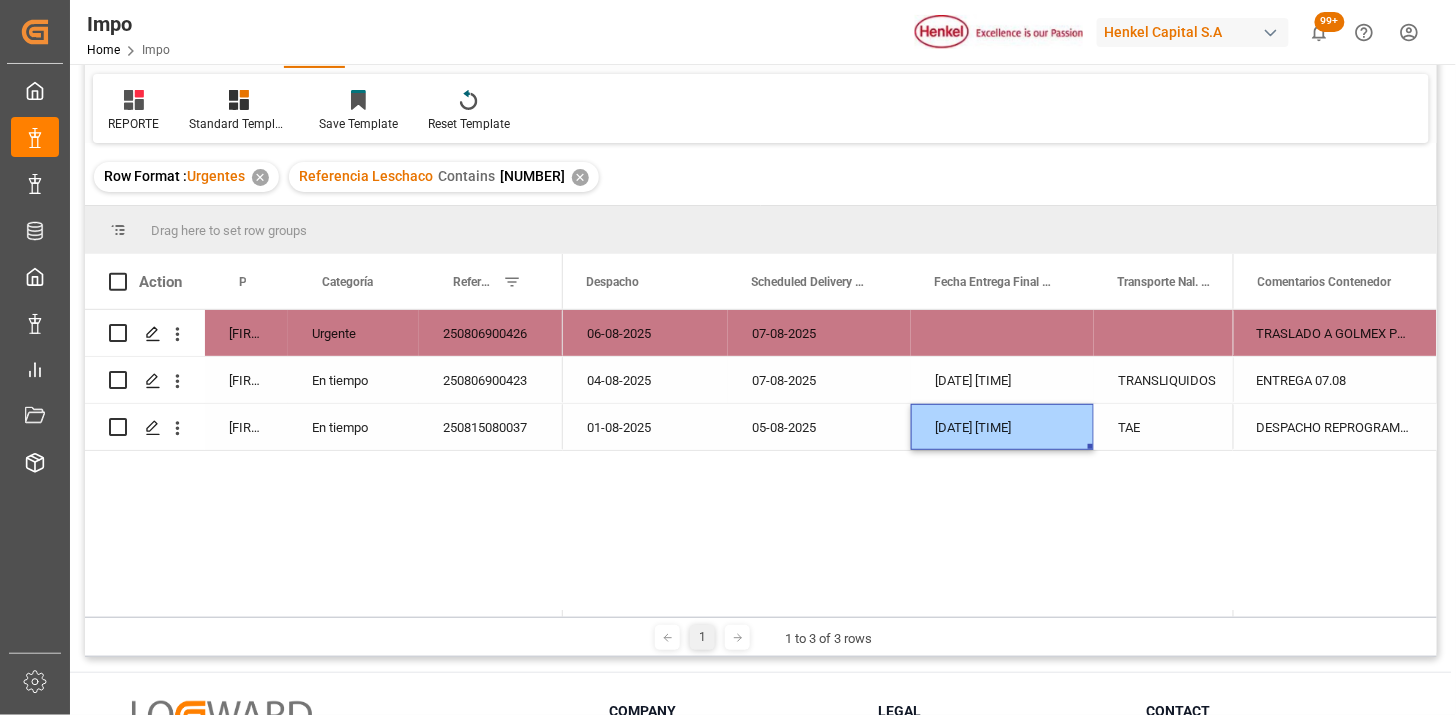scroll, scrollTop: 0, scrollLeft: 3261, axis: horizontal 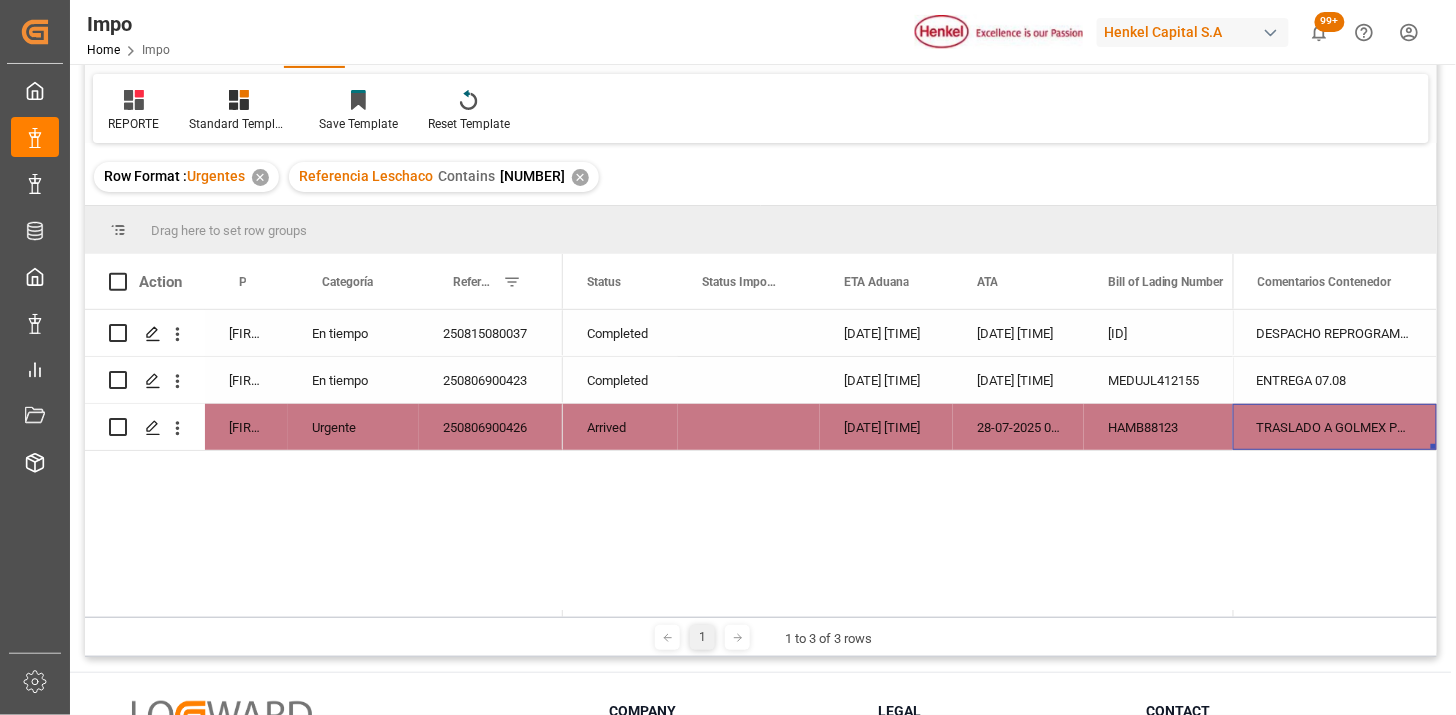 click on "28-07-2025 00:00:00" at bounding box center [1018, 427] 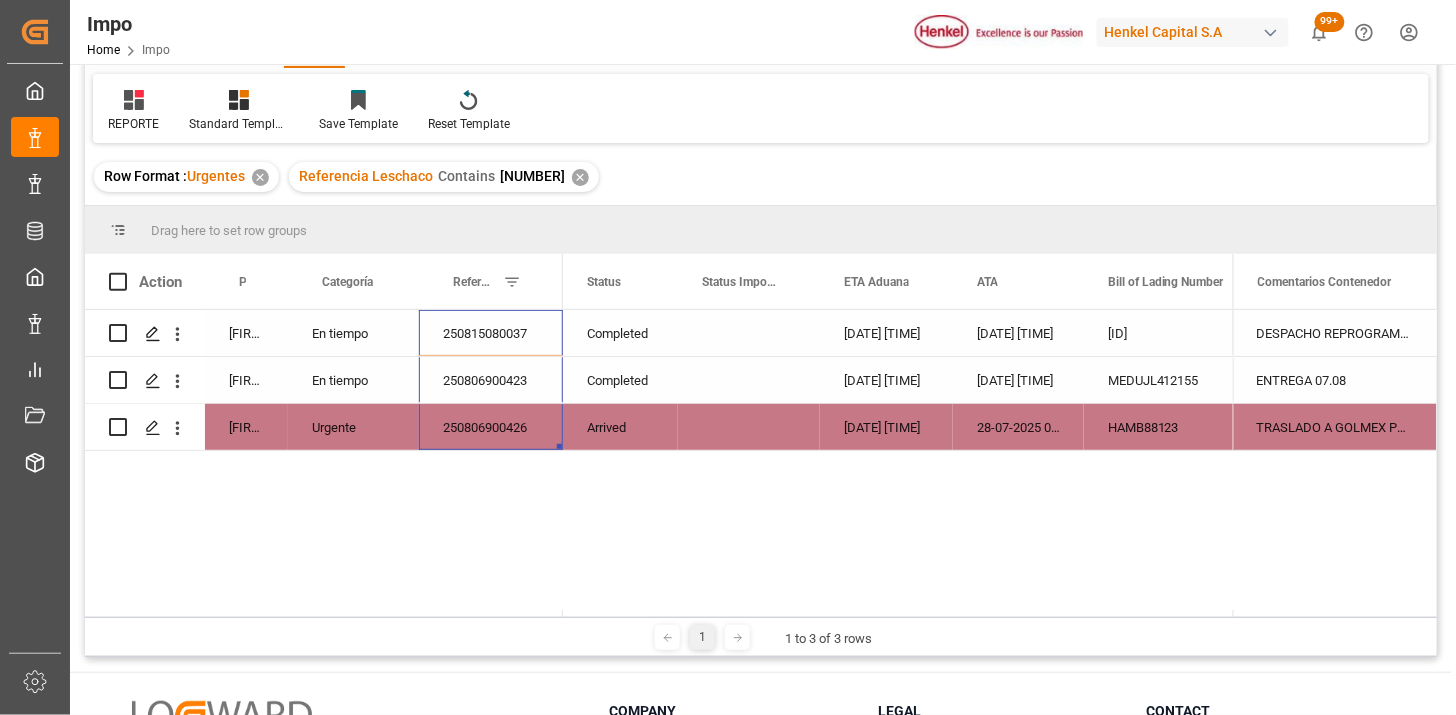 click on "✕" at bounding box center (580, 177) 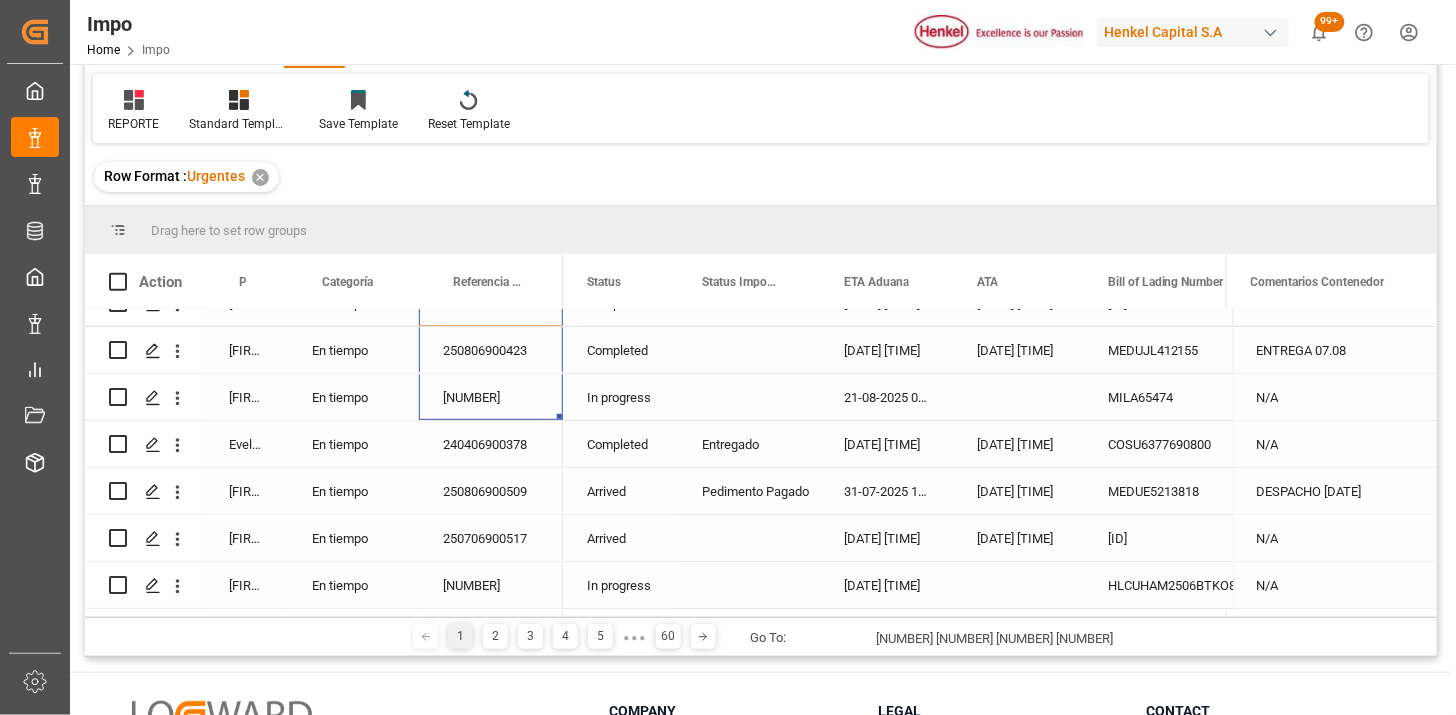 scroll, scrollTop: 0, scrollLeft: 0, axis: both 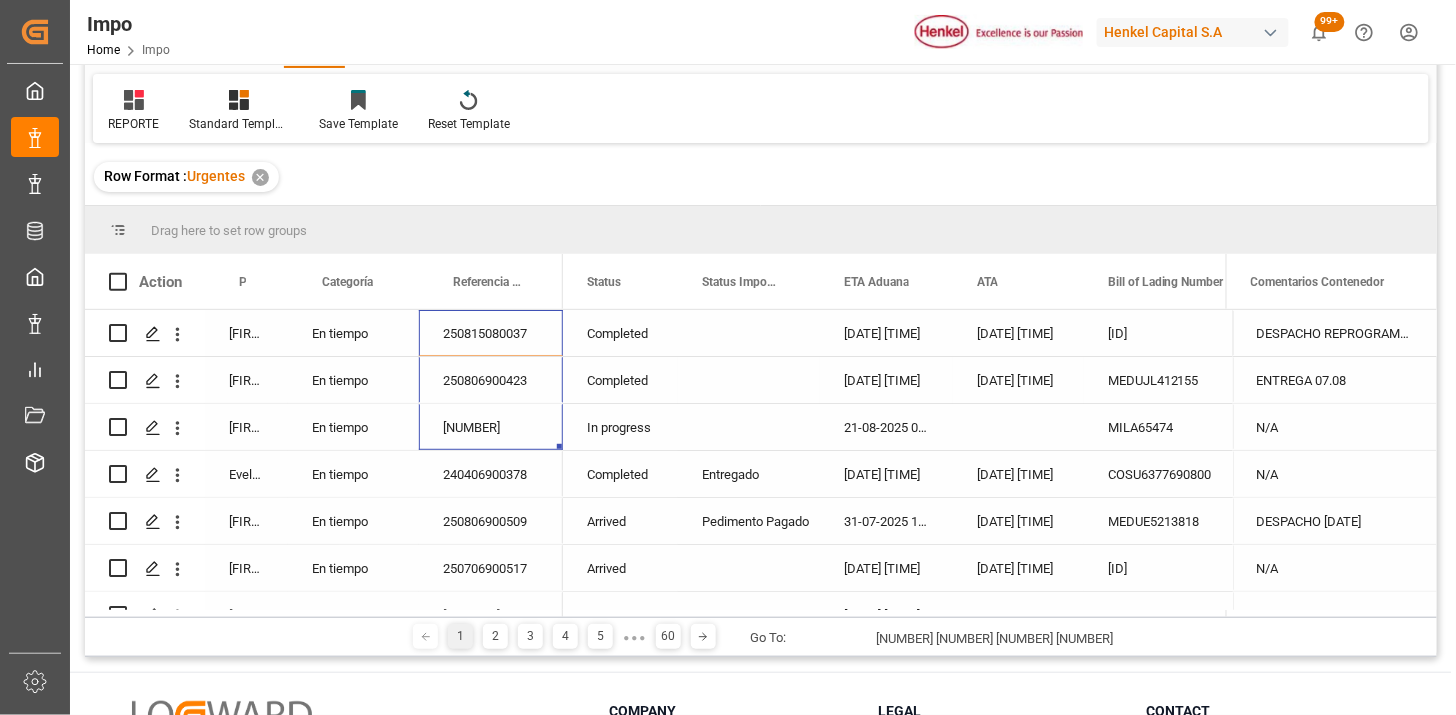 click on "250806900423" at bounding box center [491, 380] 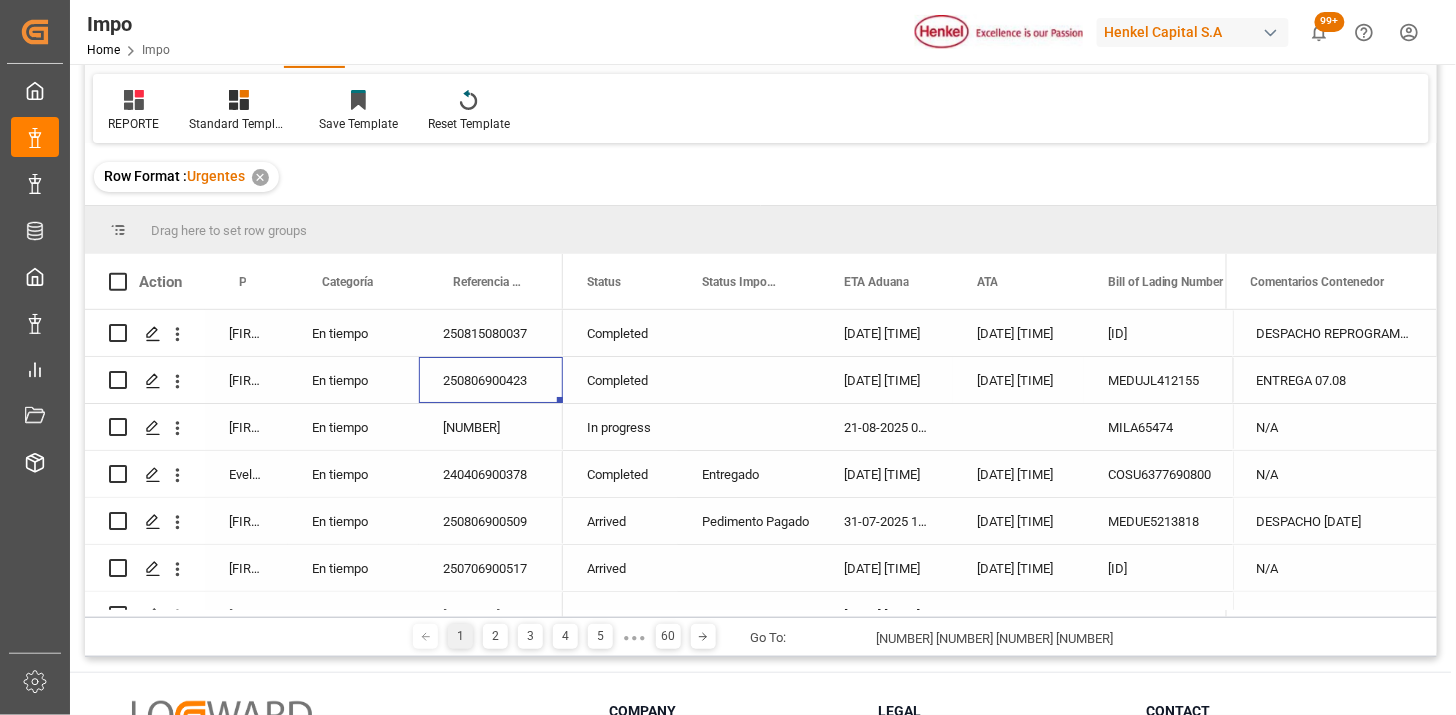 click on "En tiempo" at bounding box center [353, 380] 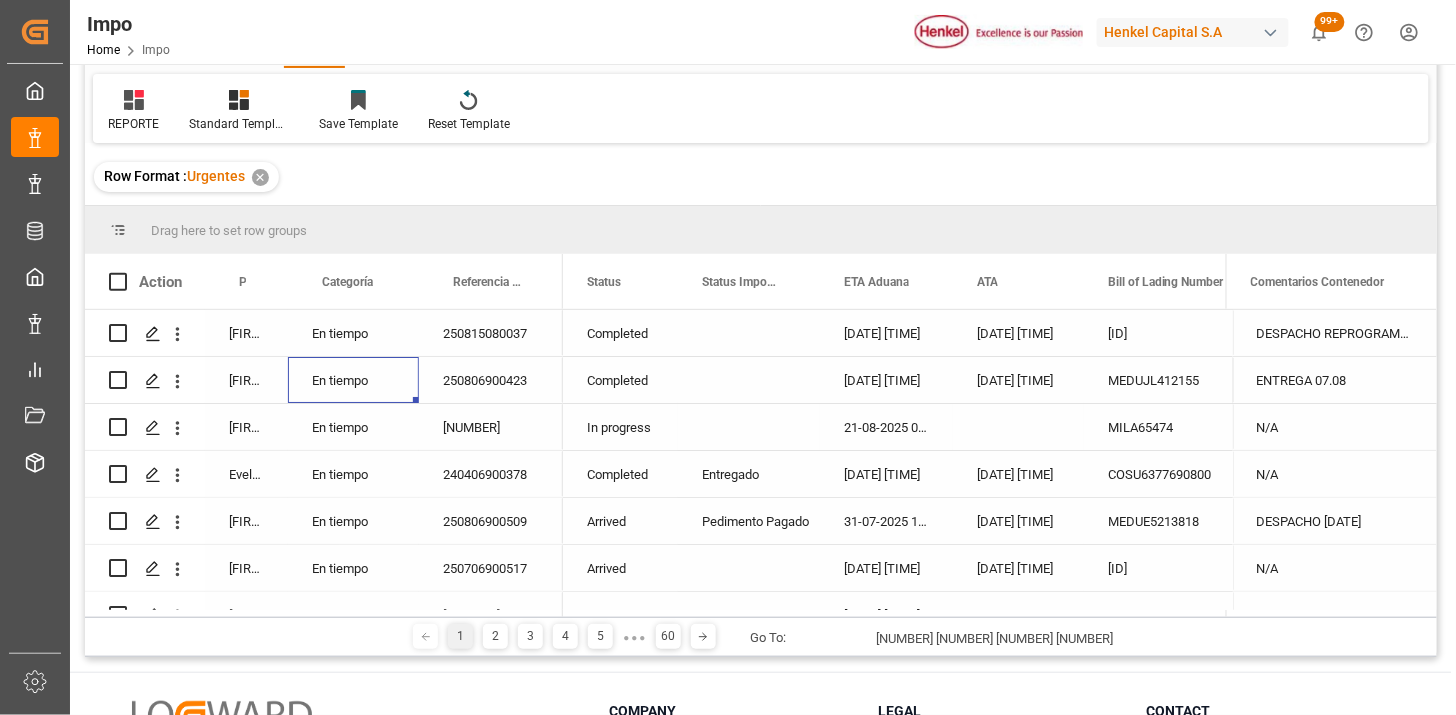 click on "[NUMBER]" at bounding box center [491, 427] 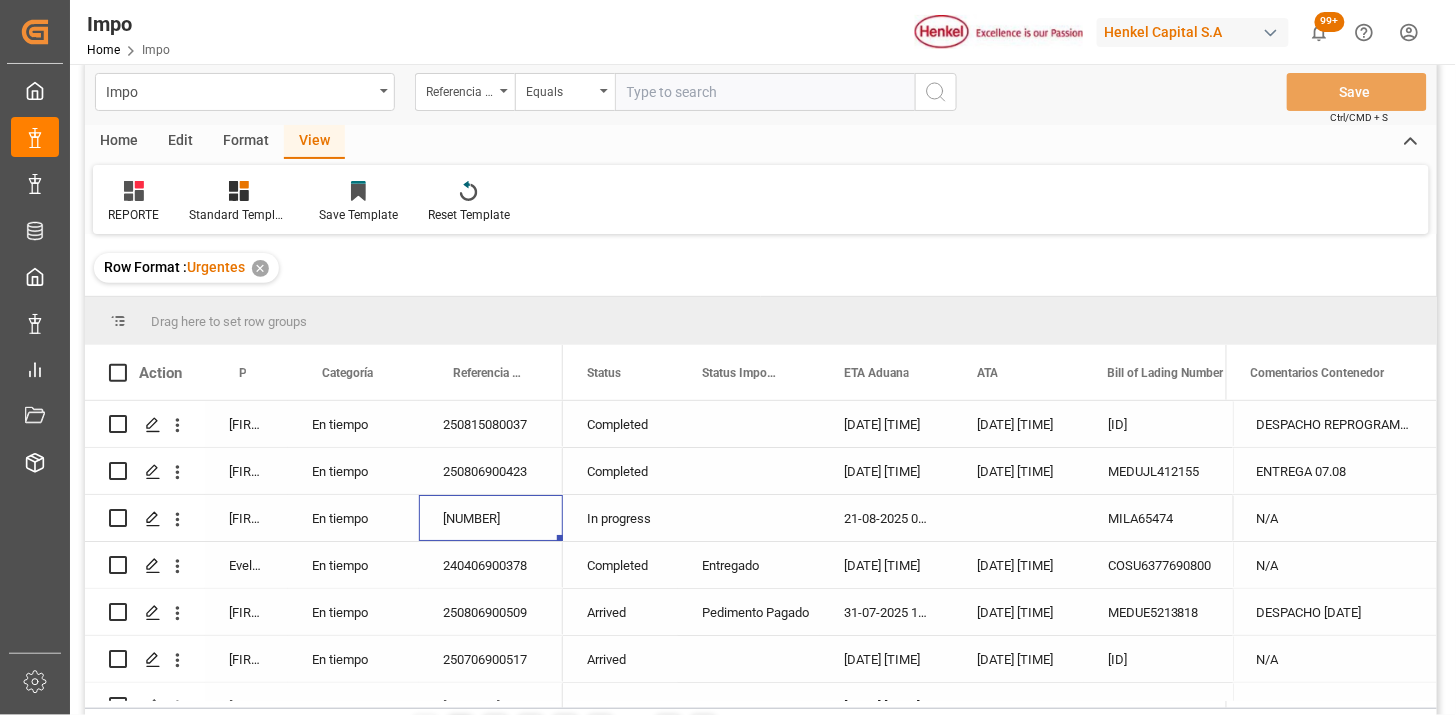 scroll, scrollTop: 0, scrollLeft: 0, axis: both 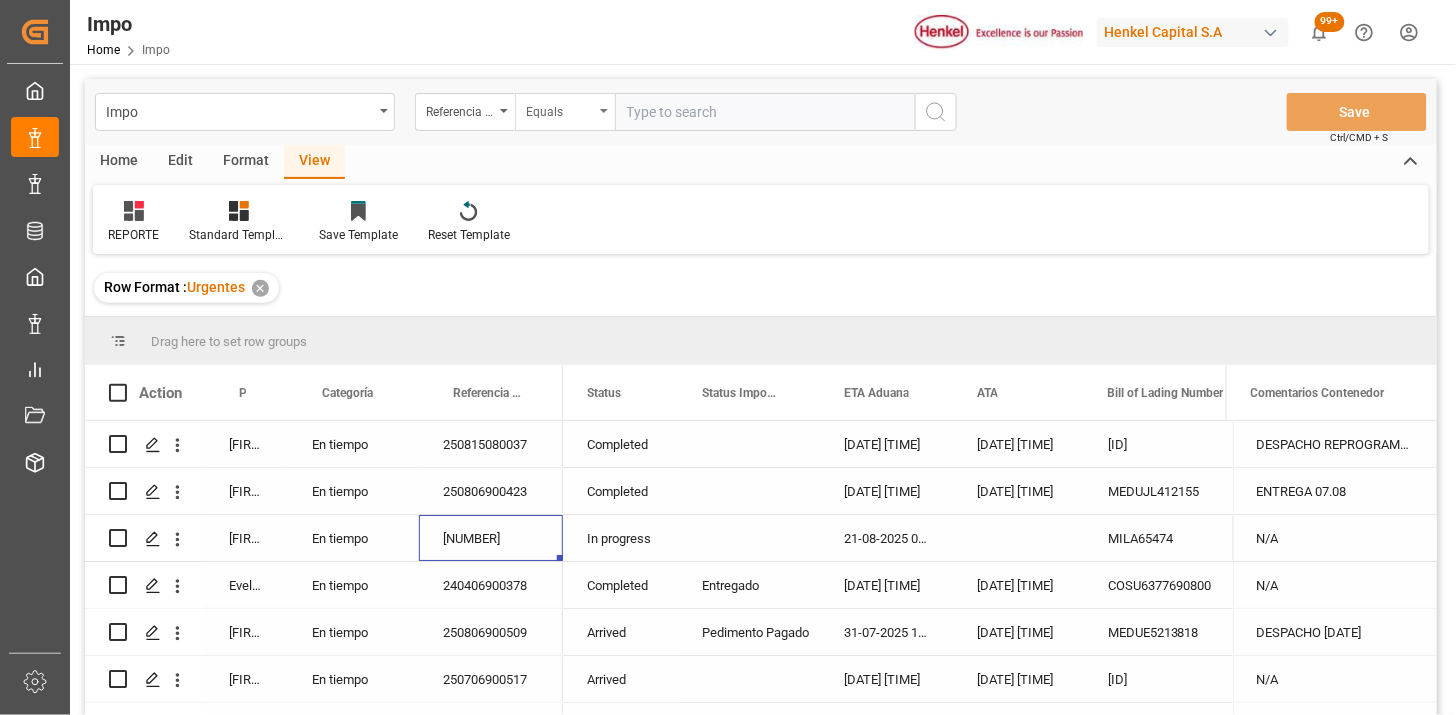 click on "Equals" at bounding box center [560, 109] 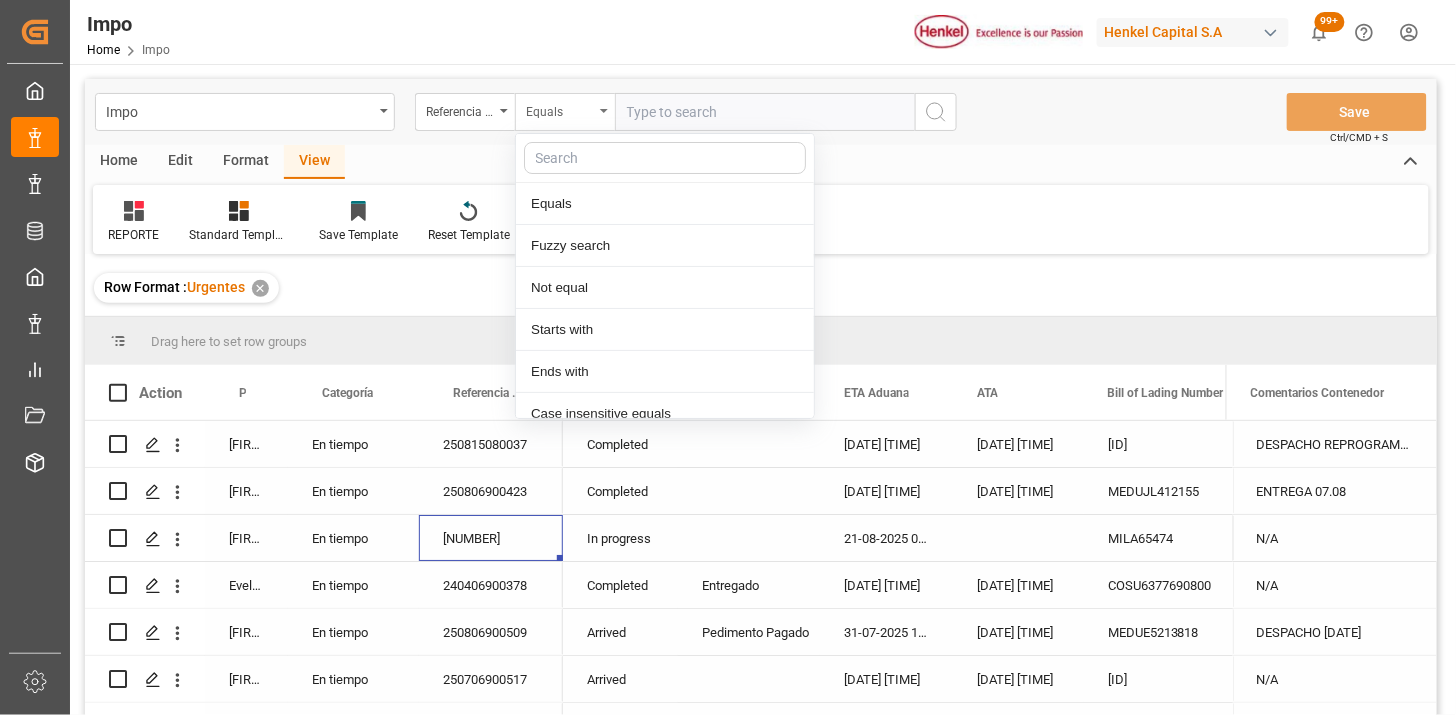 scroll, scrollTop: 100, scrollLeft: 0, axis: vertical 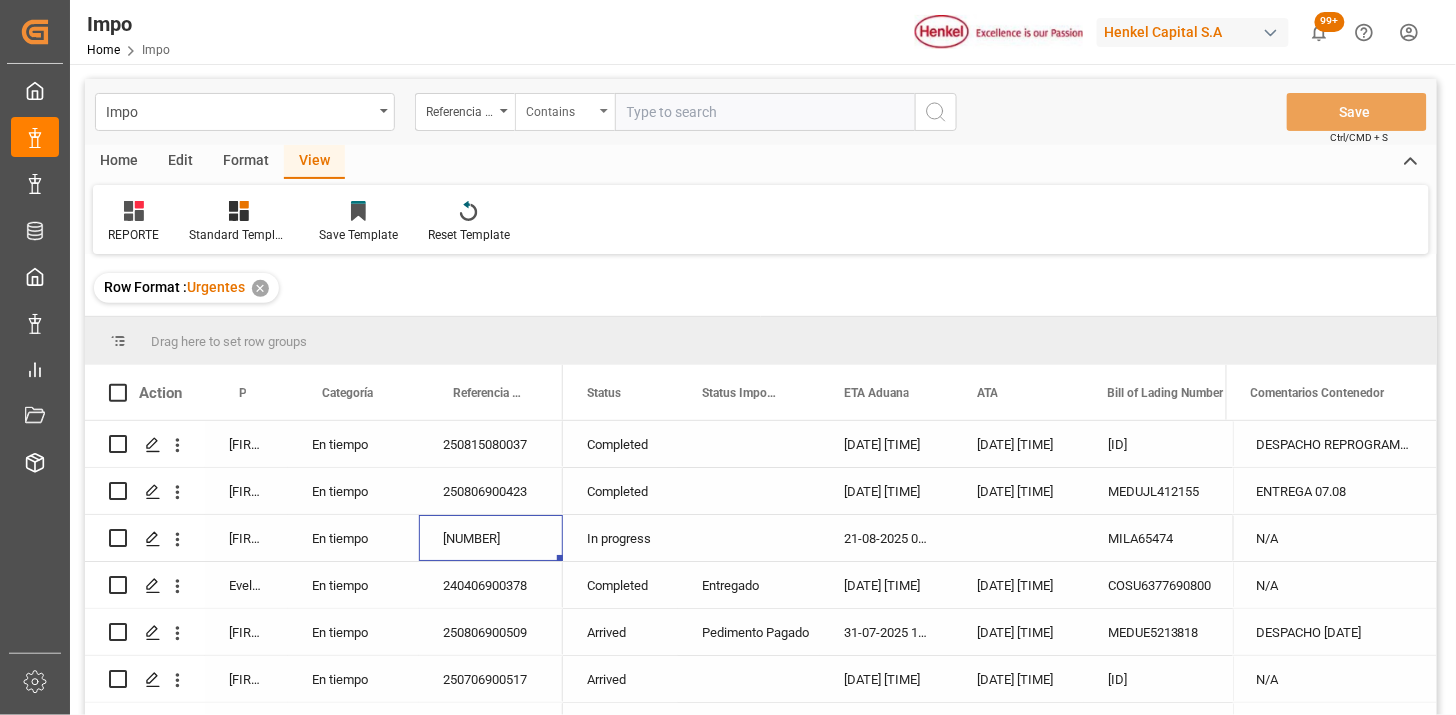 paste on "[NUMBER] [NUMBER]" 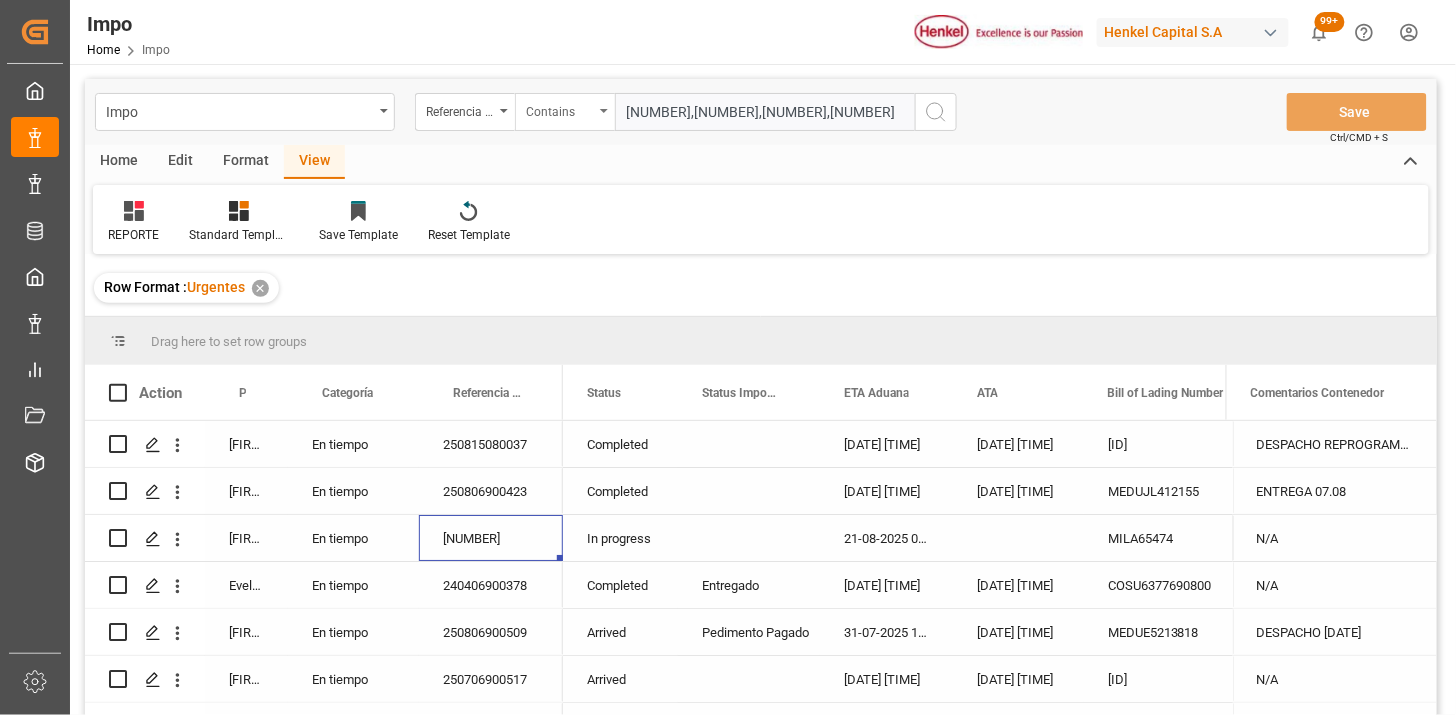 scroll, scrollTop: 0, scrollLeft: 92, axis: horizontal 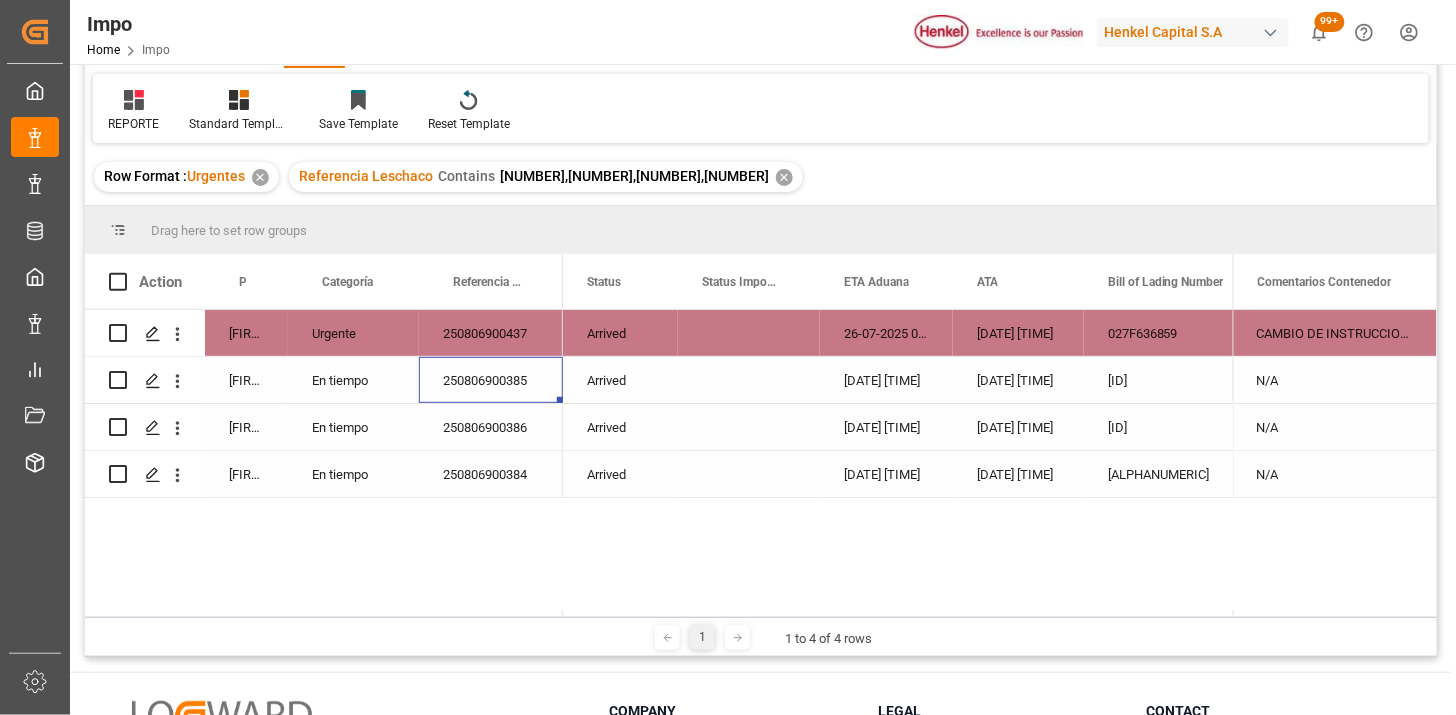 click on "250806900385" at bounding box center (491, 380) 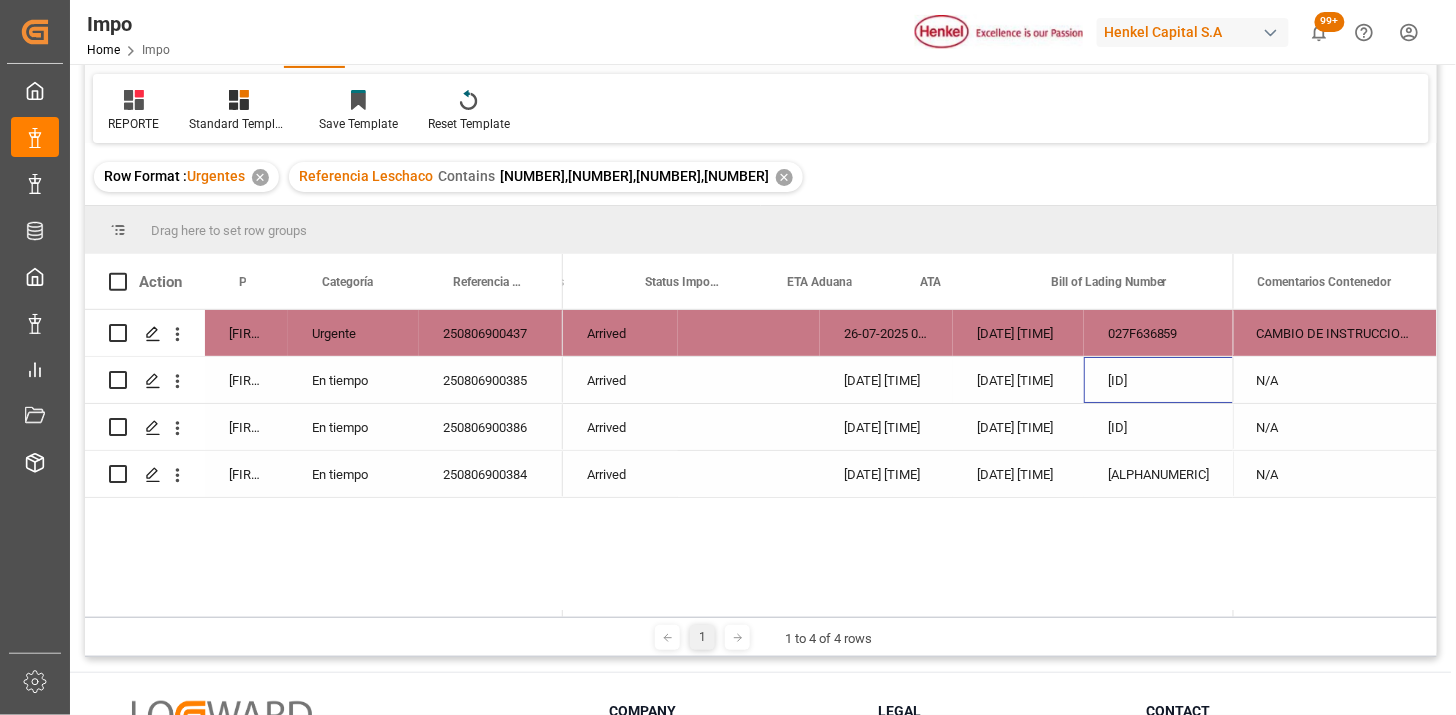 scroll, scrollTop: 0, scrollLeft: 56, axis: horizontal 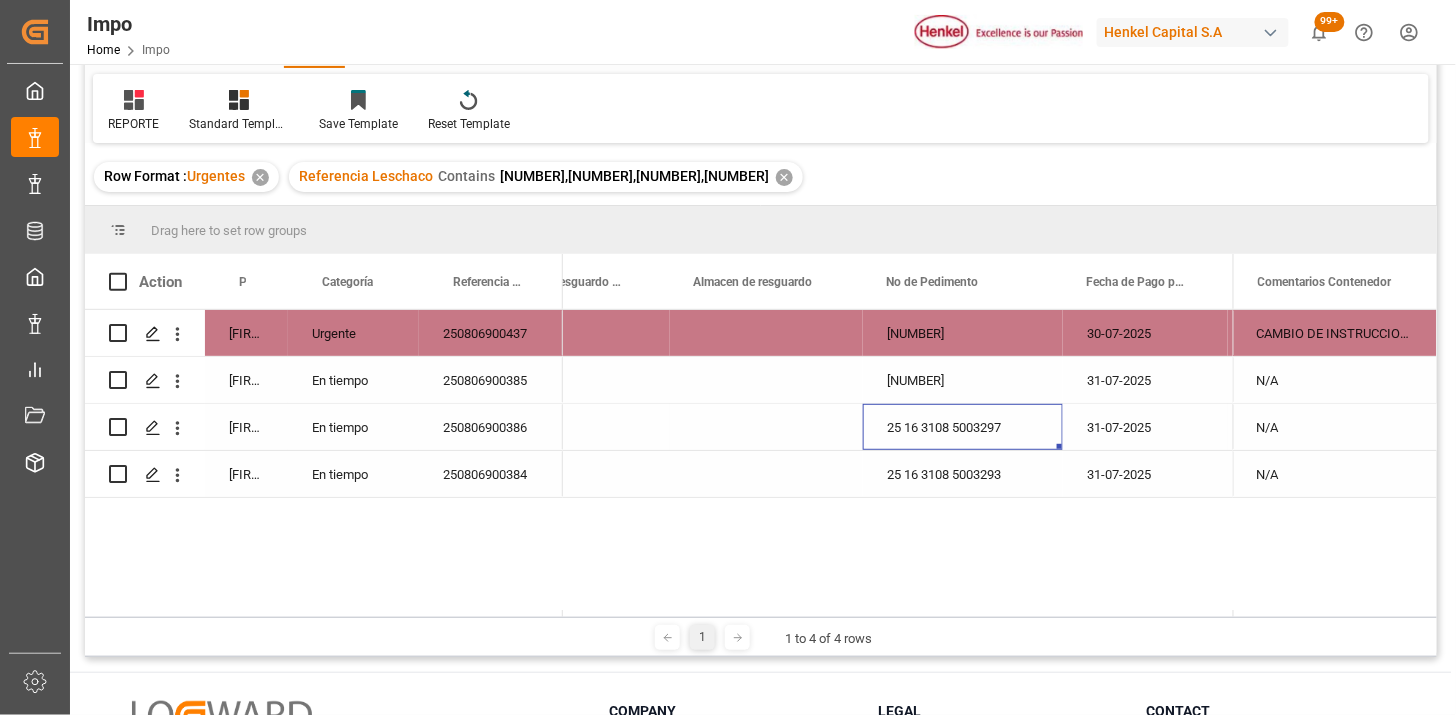 click on "25 16 3108 5003297" at bounding box center [963, 427] 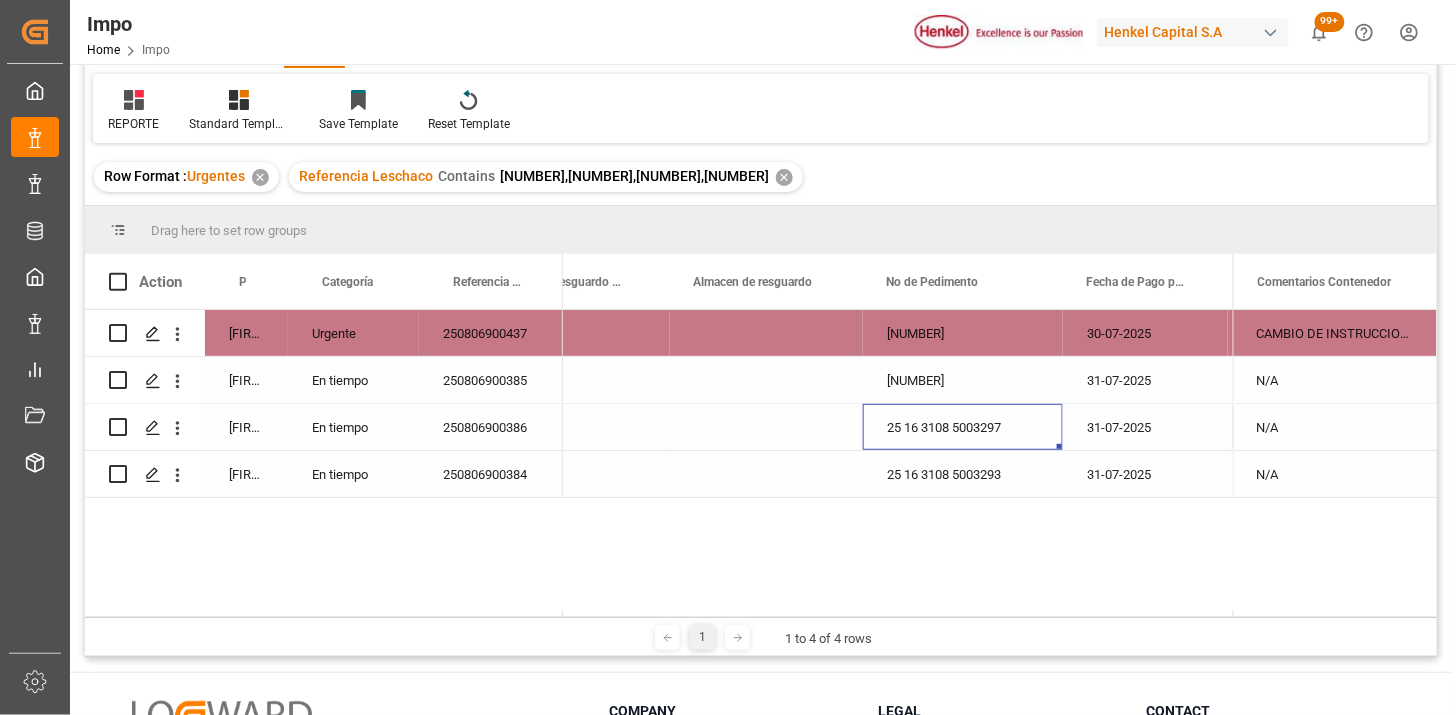 click on "25 16 3108 5003293" at bounding box center (963, 474) 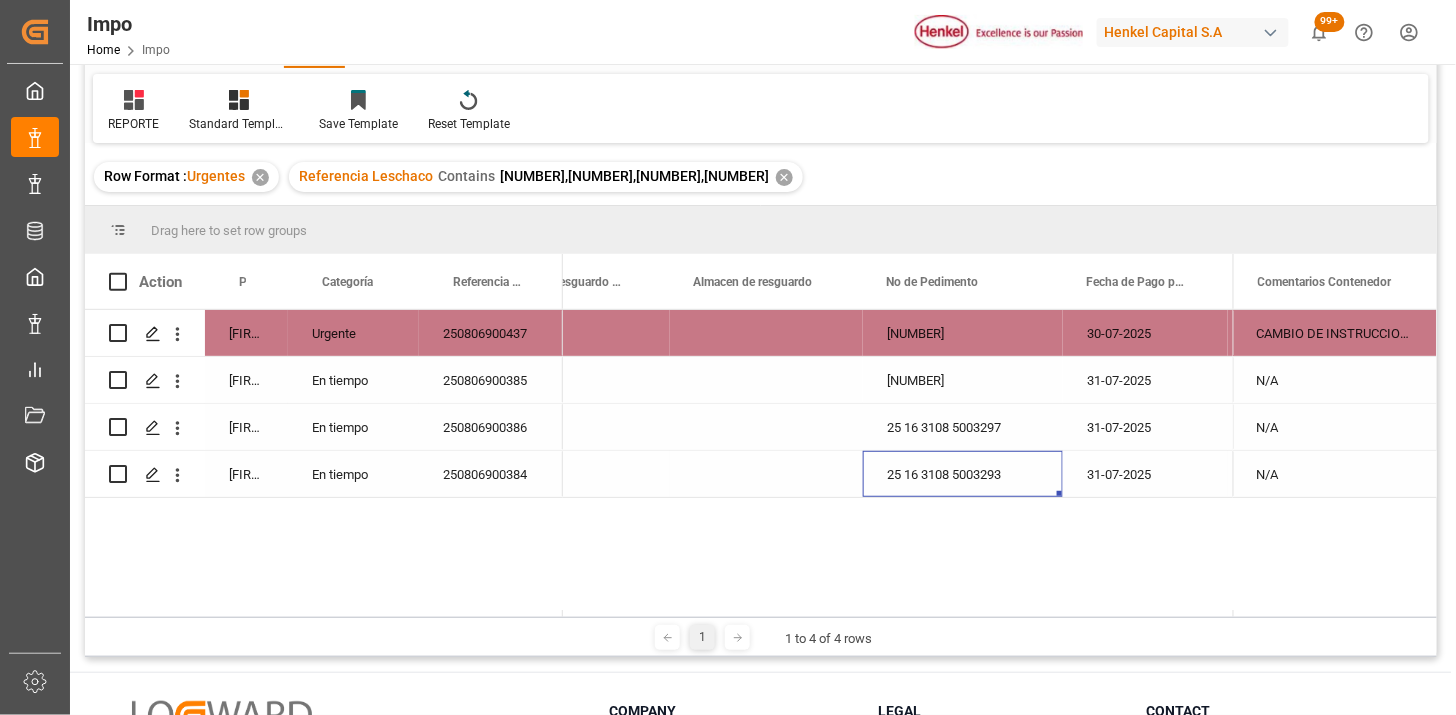 click at bounding box center (766, 474) 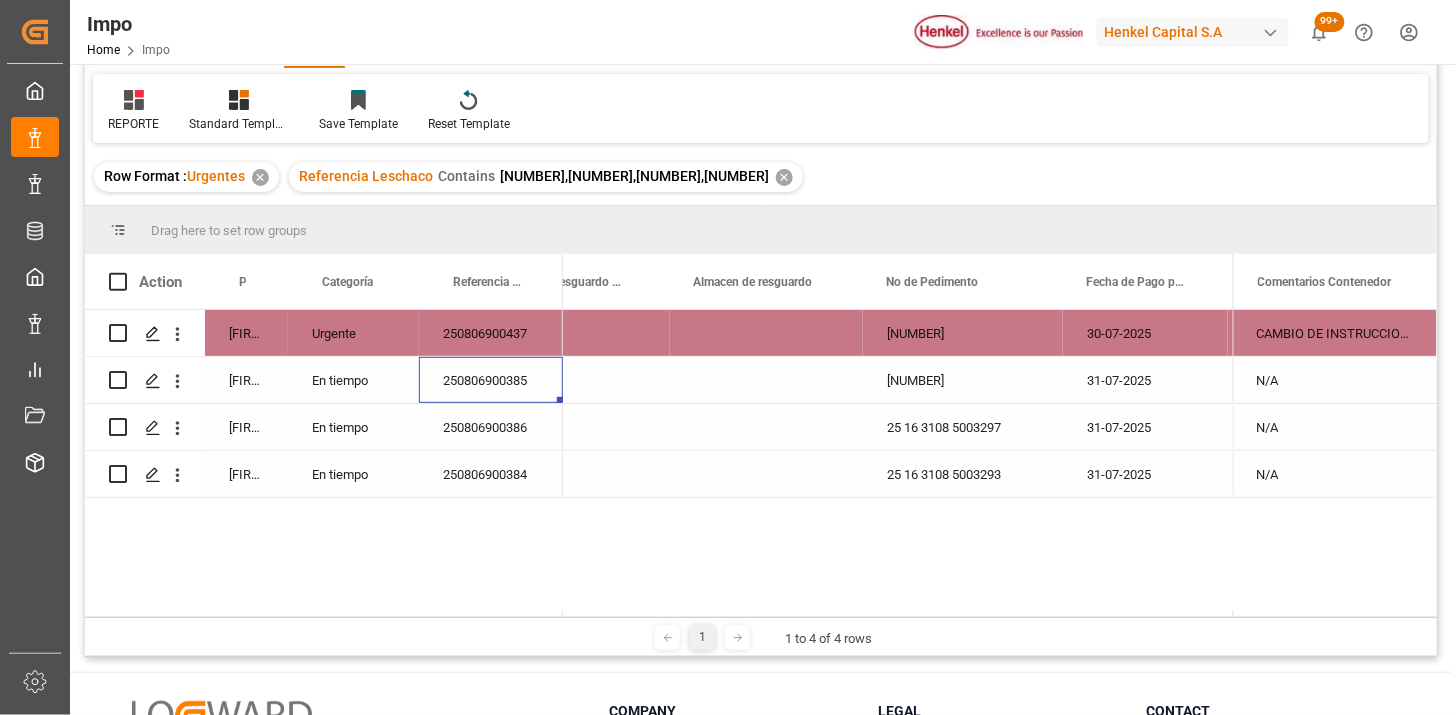 click on "250806900385" at bounding box center [491, 380] 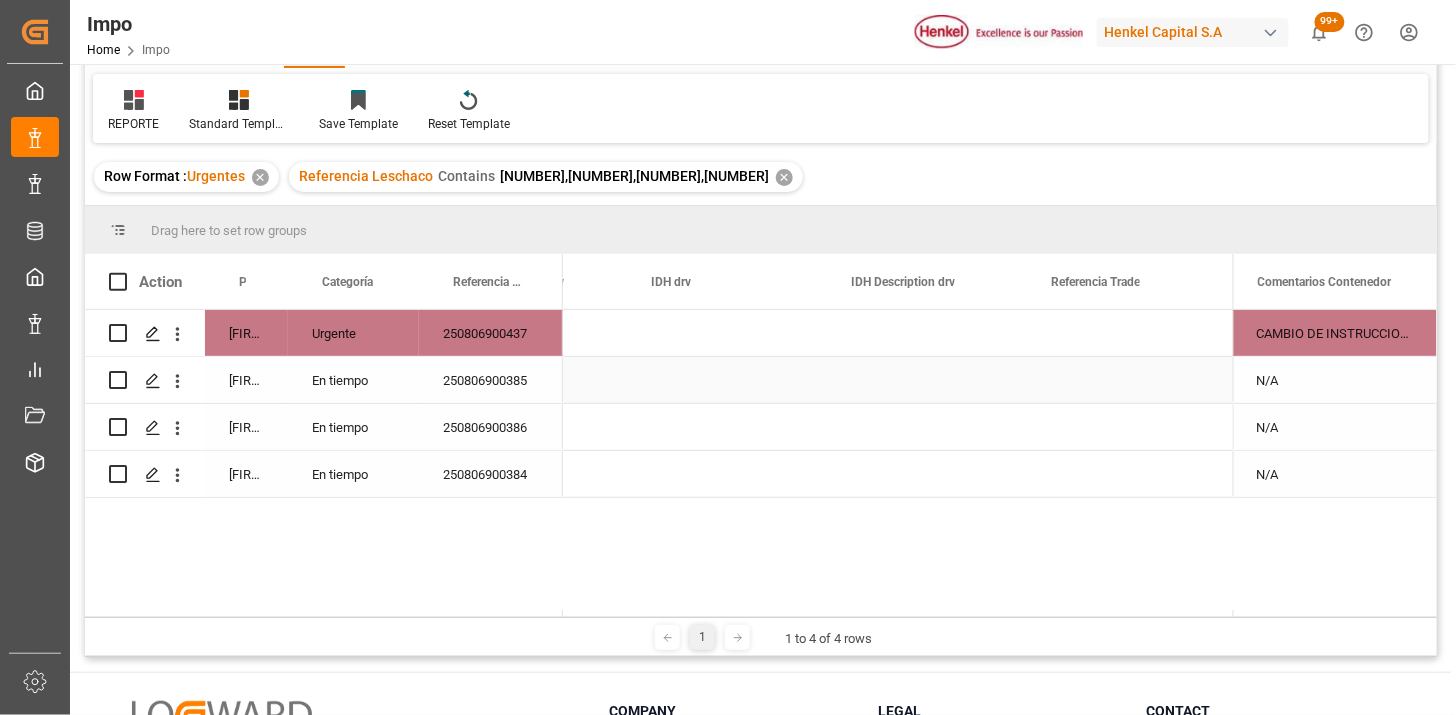 scroll, scrollTop: 0, scrollLeft: 5316, axis: horizontal 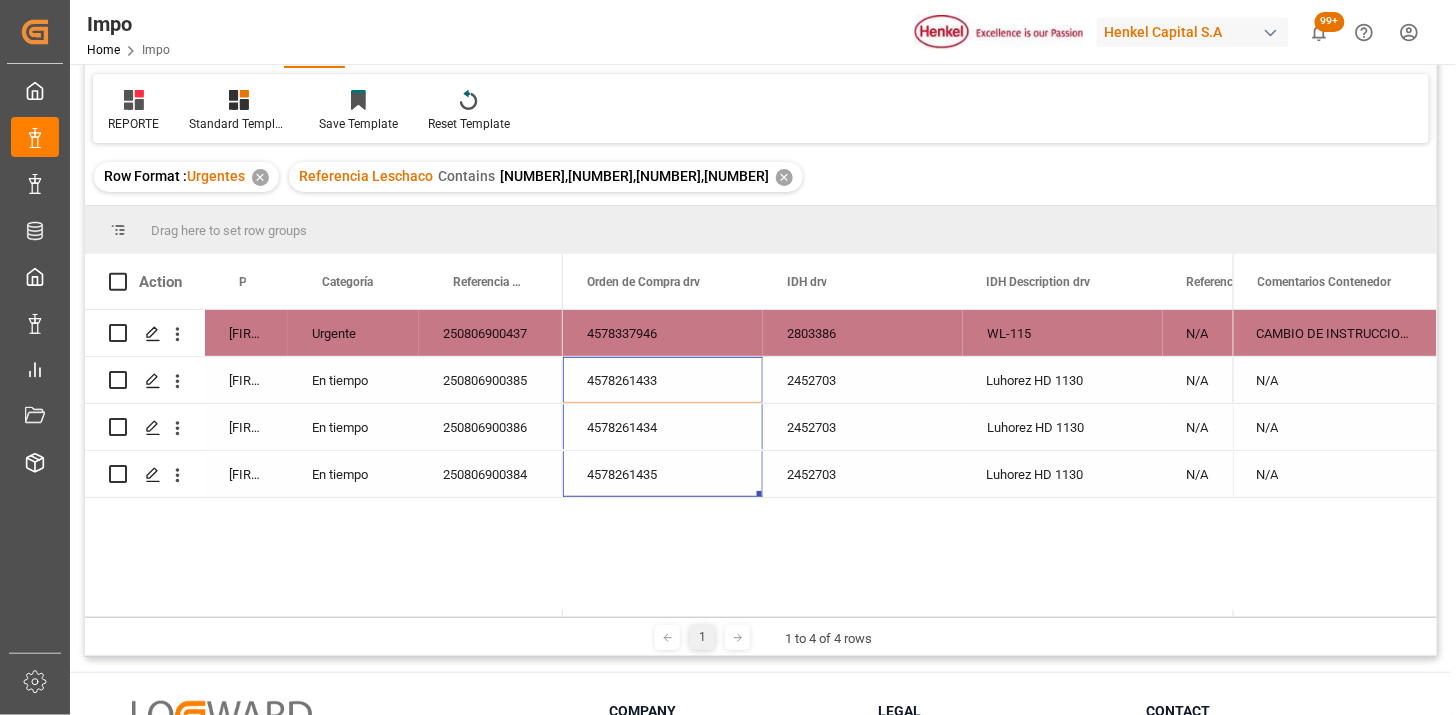 click on "✕" at bounding box center [784, 177] 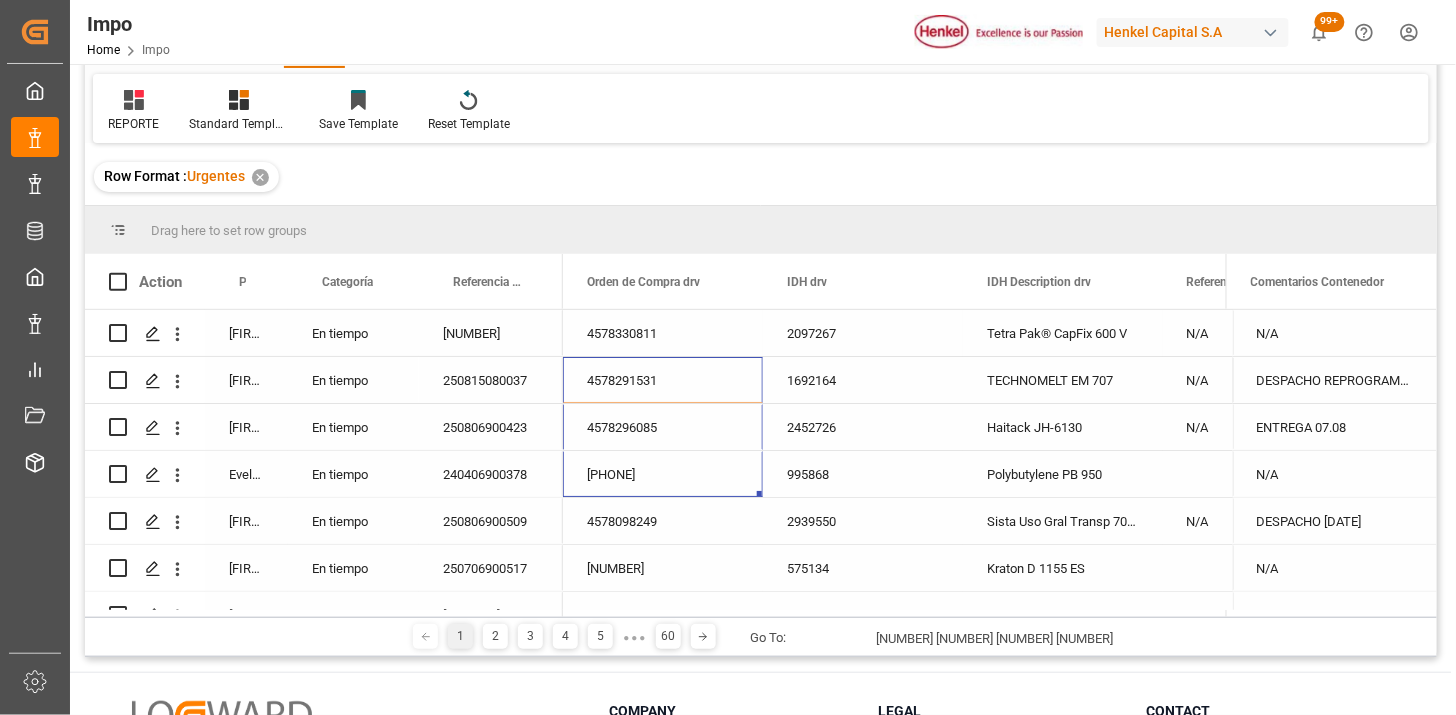 click on "[NUMBER]" at bounding box center [491, 333] 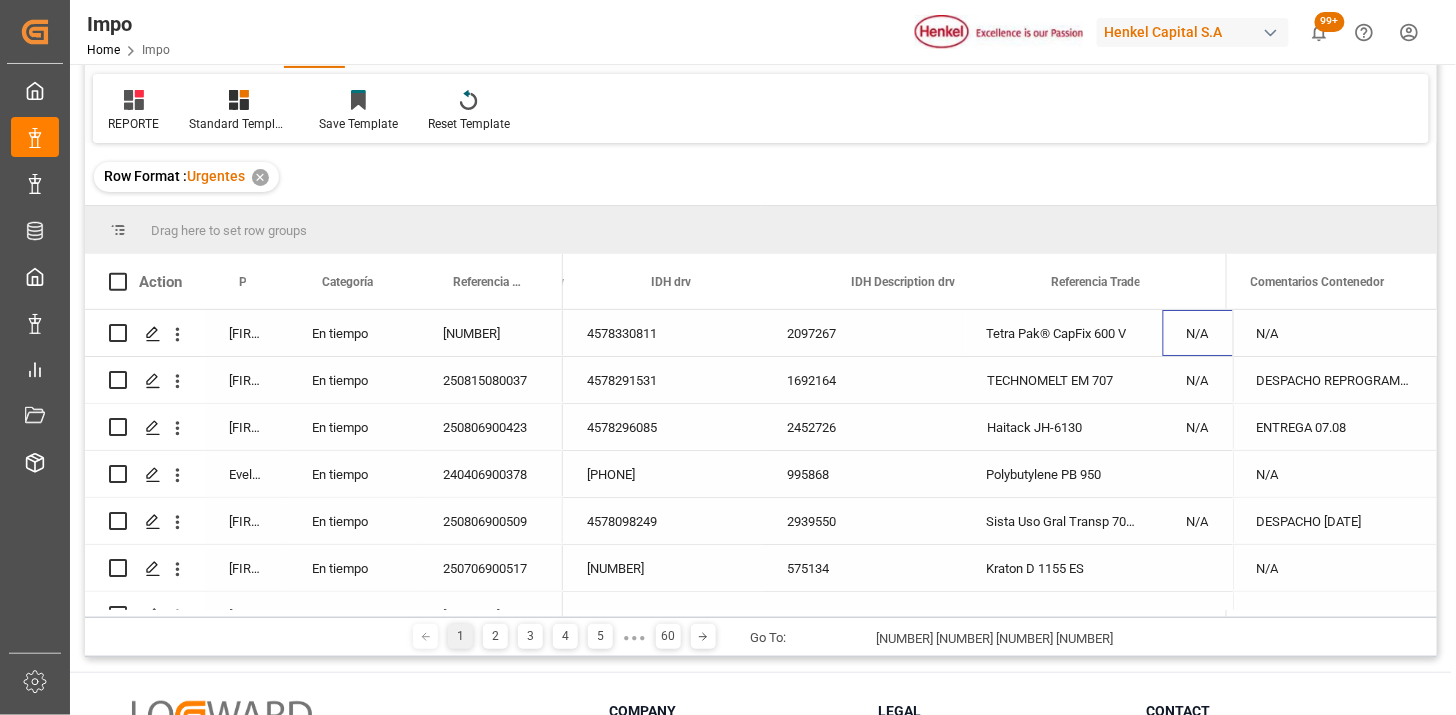 scroll, scrollTop: 0, scrollLeft: 5316, axis: horizontal 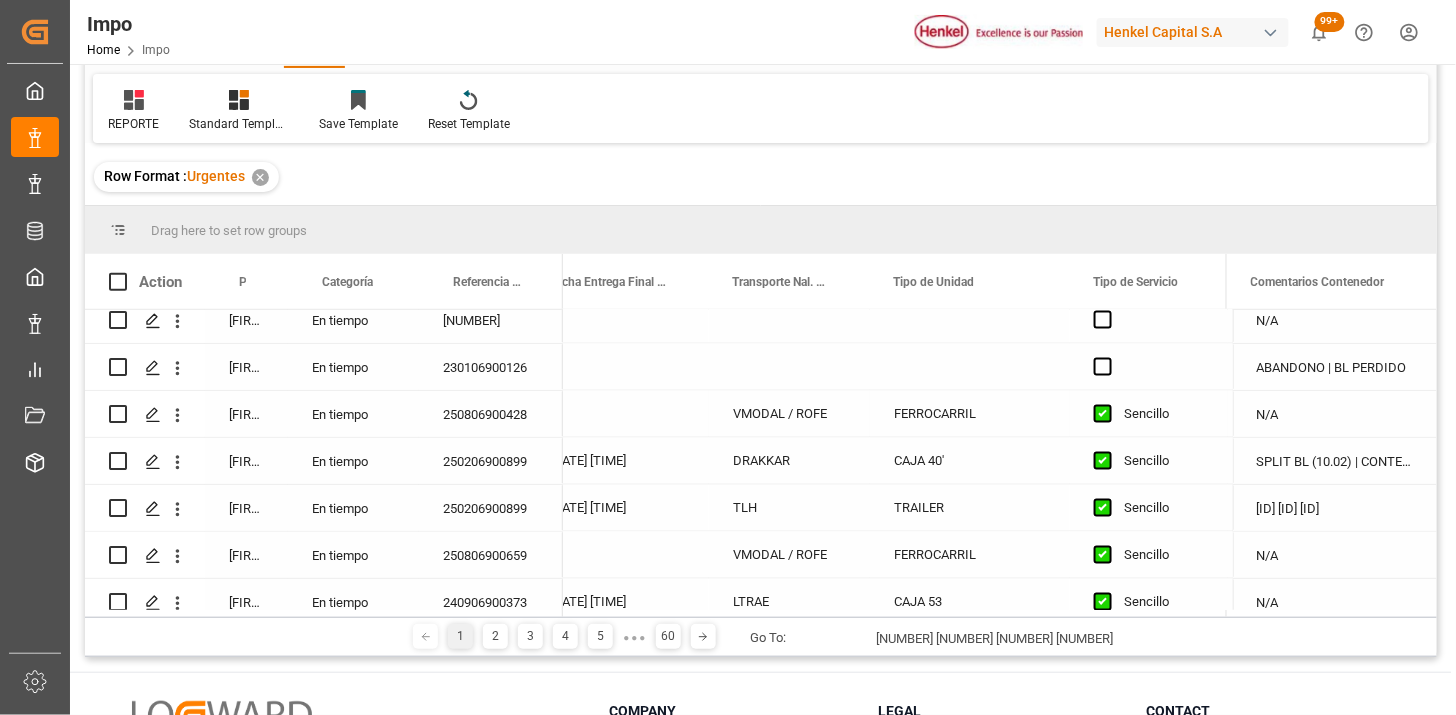 click on "VMODAL / ROFE" at bounding box center (789, 414) 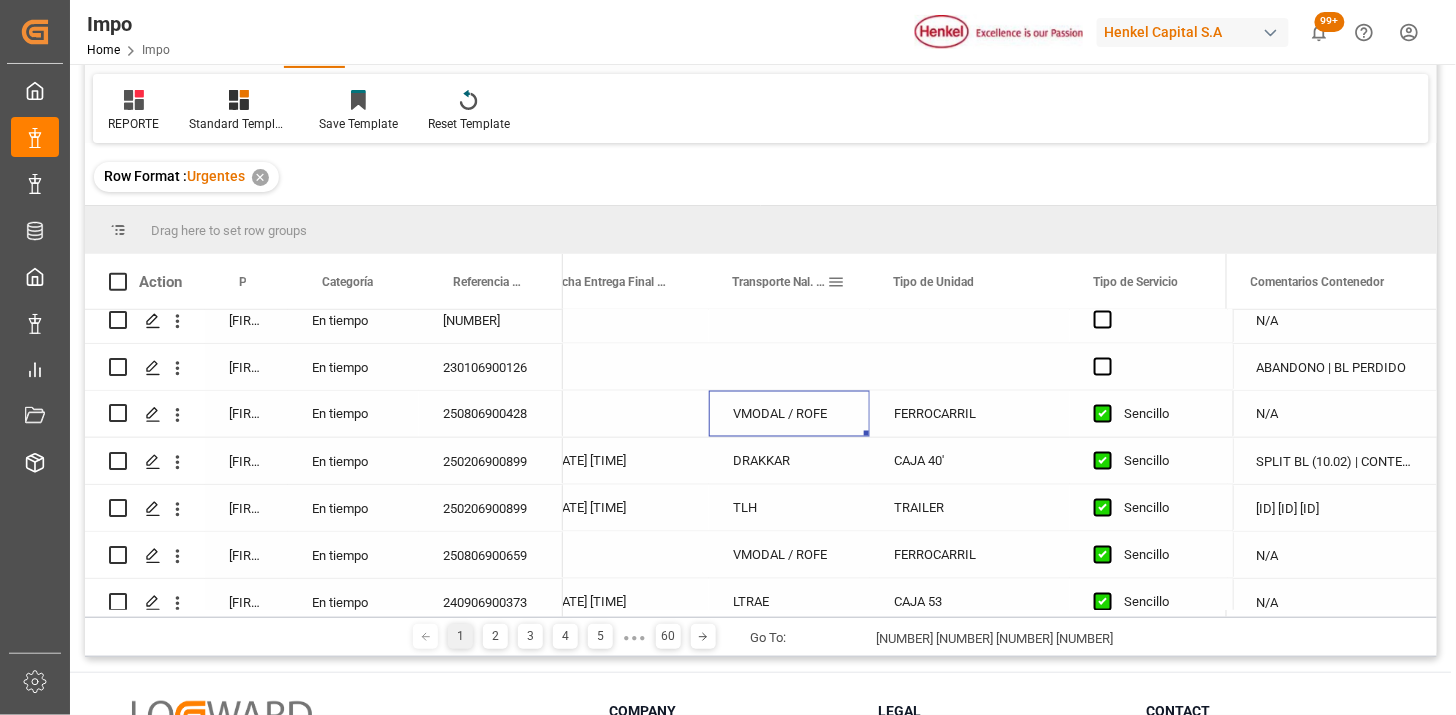 click at bounding box center [836, 282] 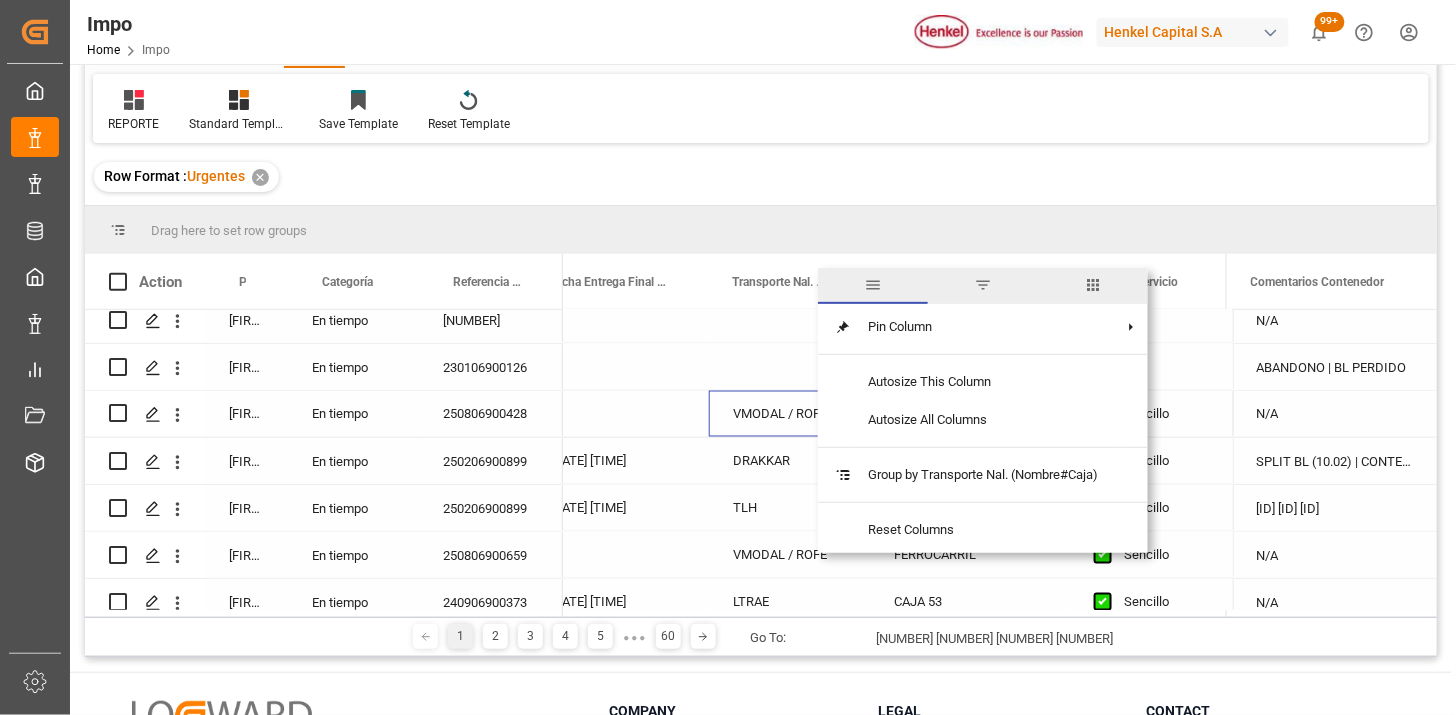 click at bounding box center [983, 285] 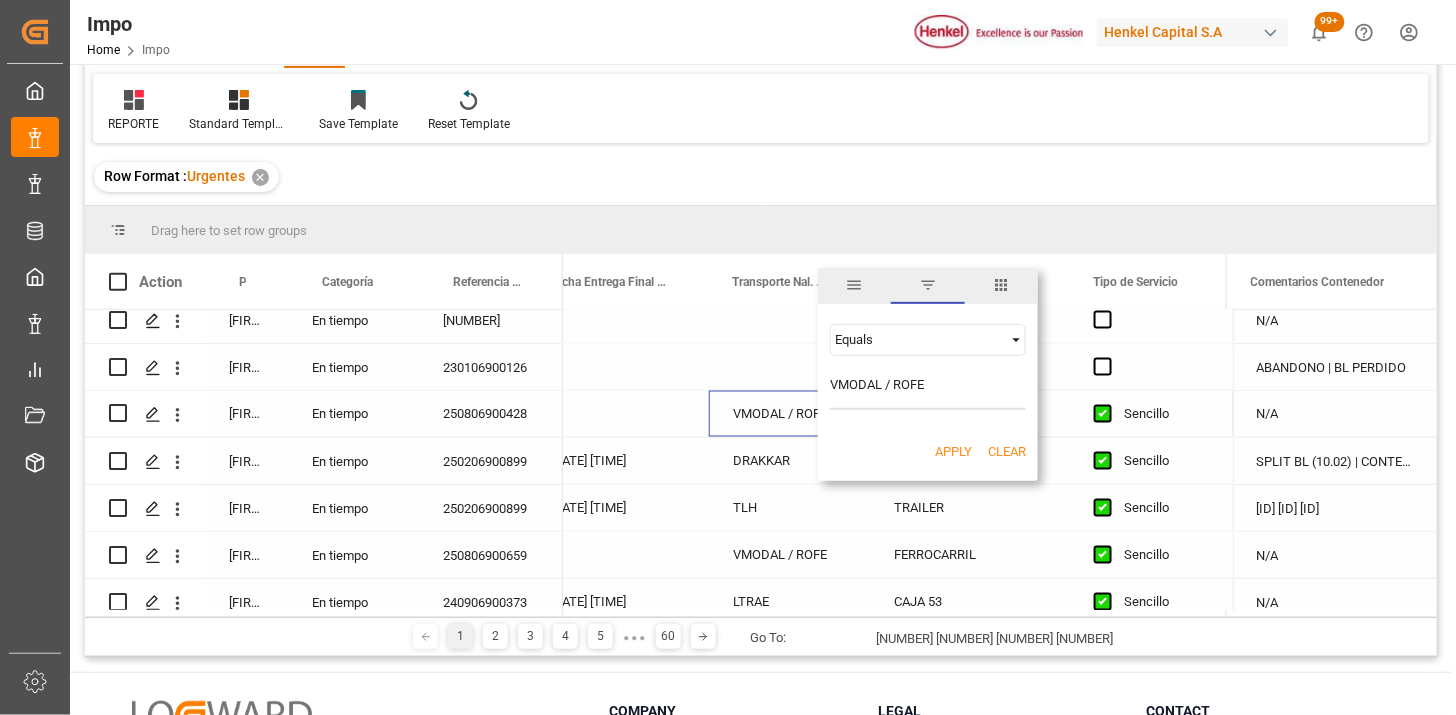 type on "VMODAL / ROFE" 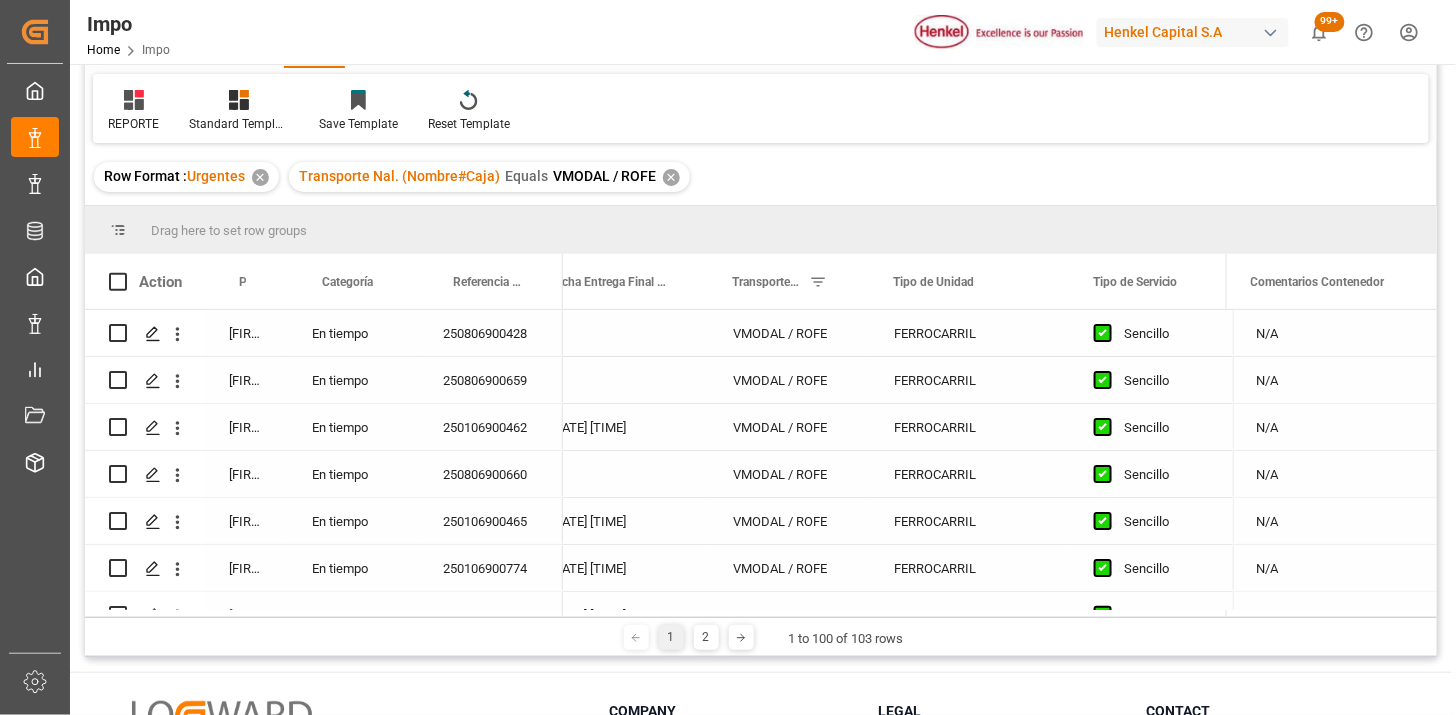 click on "VMODAL / ROFE" at bounding box center (789, 333) 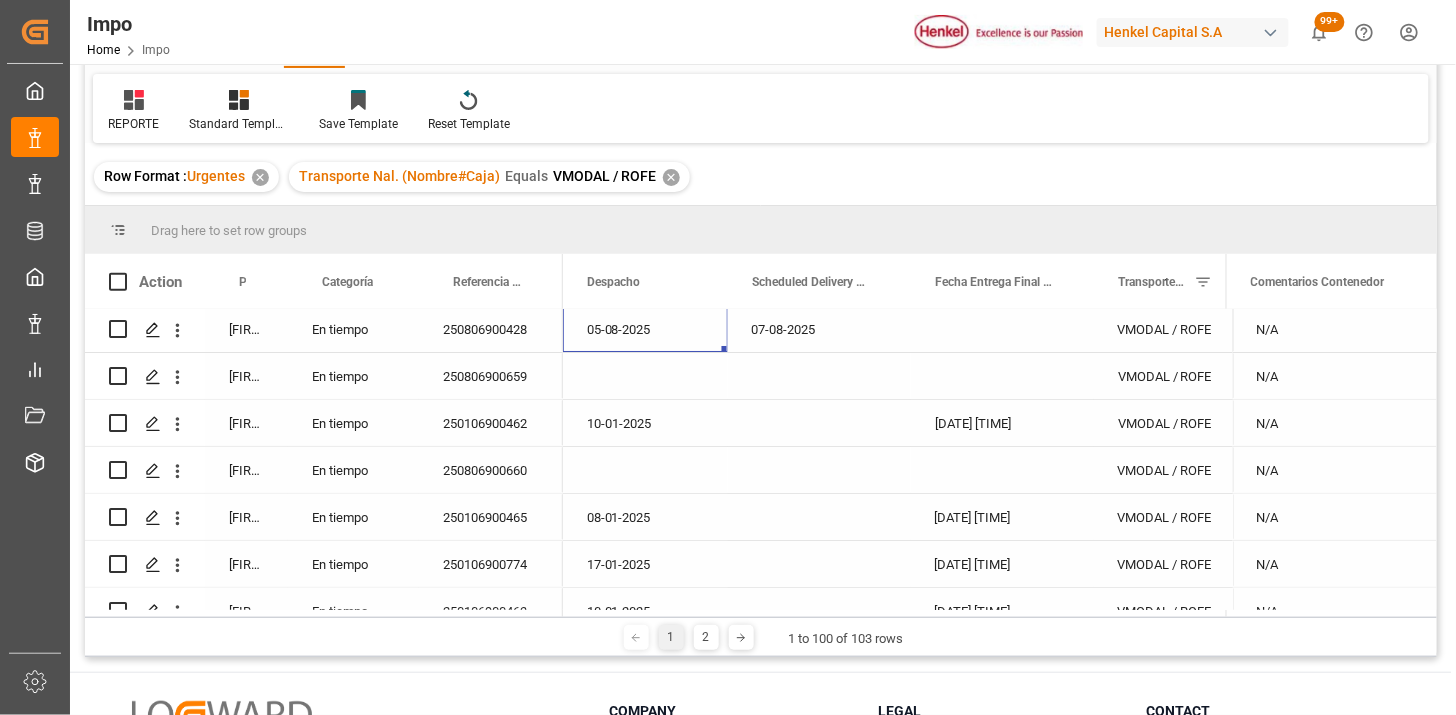 scroll, scrollTop: 0, scrollLeft: 0, axis: both 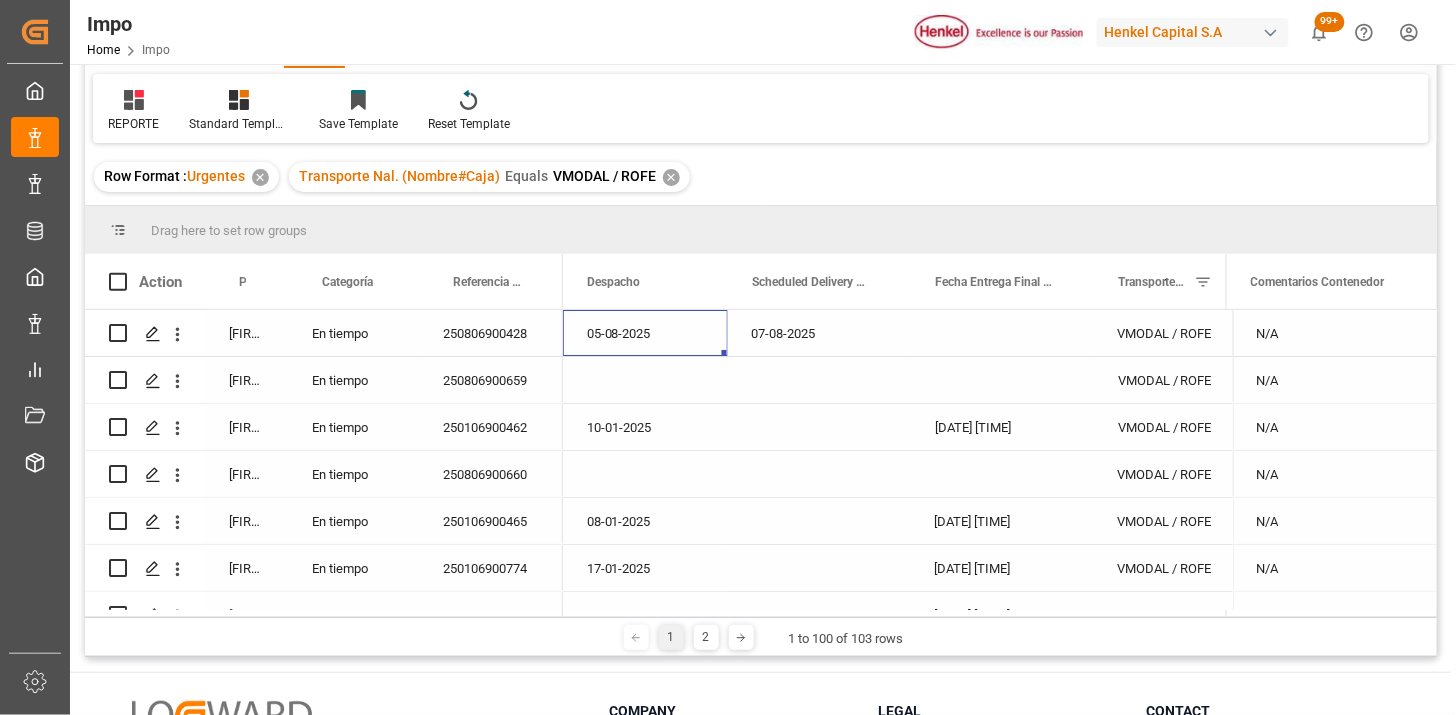 drag, startPoint x: 510, startPoint y: 324, endPoint x: 497, endPoint y: 325, distance: 13.038404 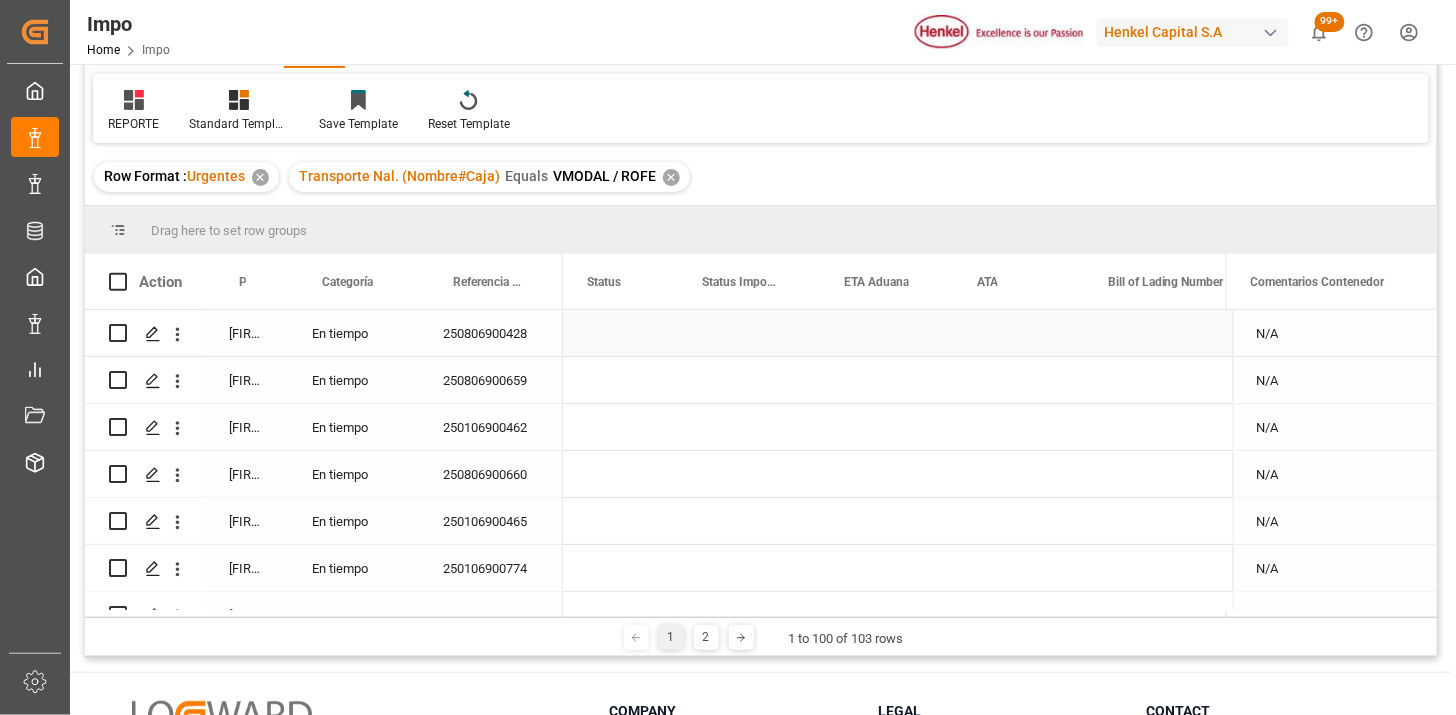 scroll, scrollTop: 0, scrollLeft: 0, axis: both 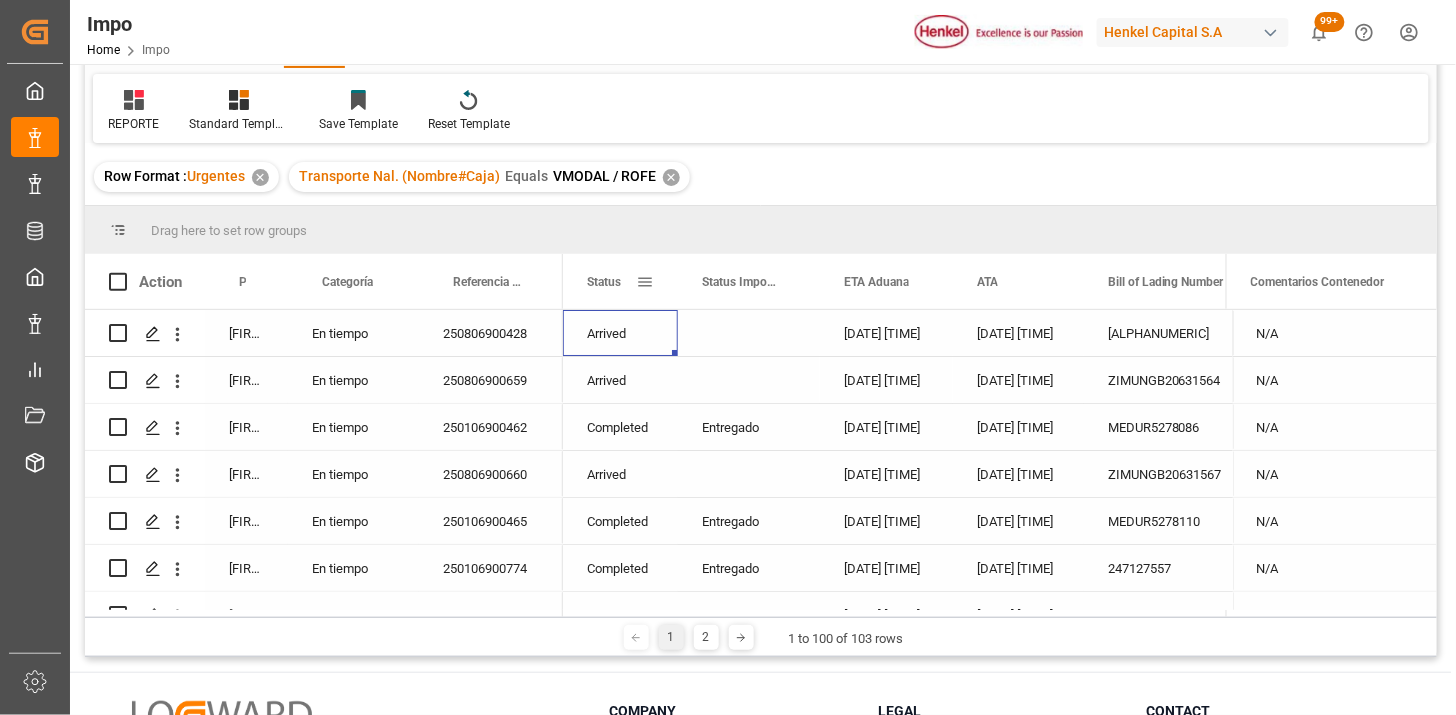 click on "Status" at bounding box center (620, 281) 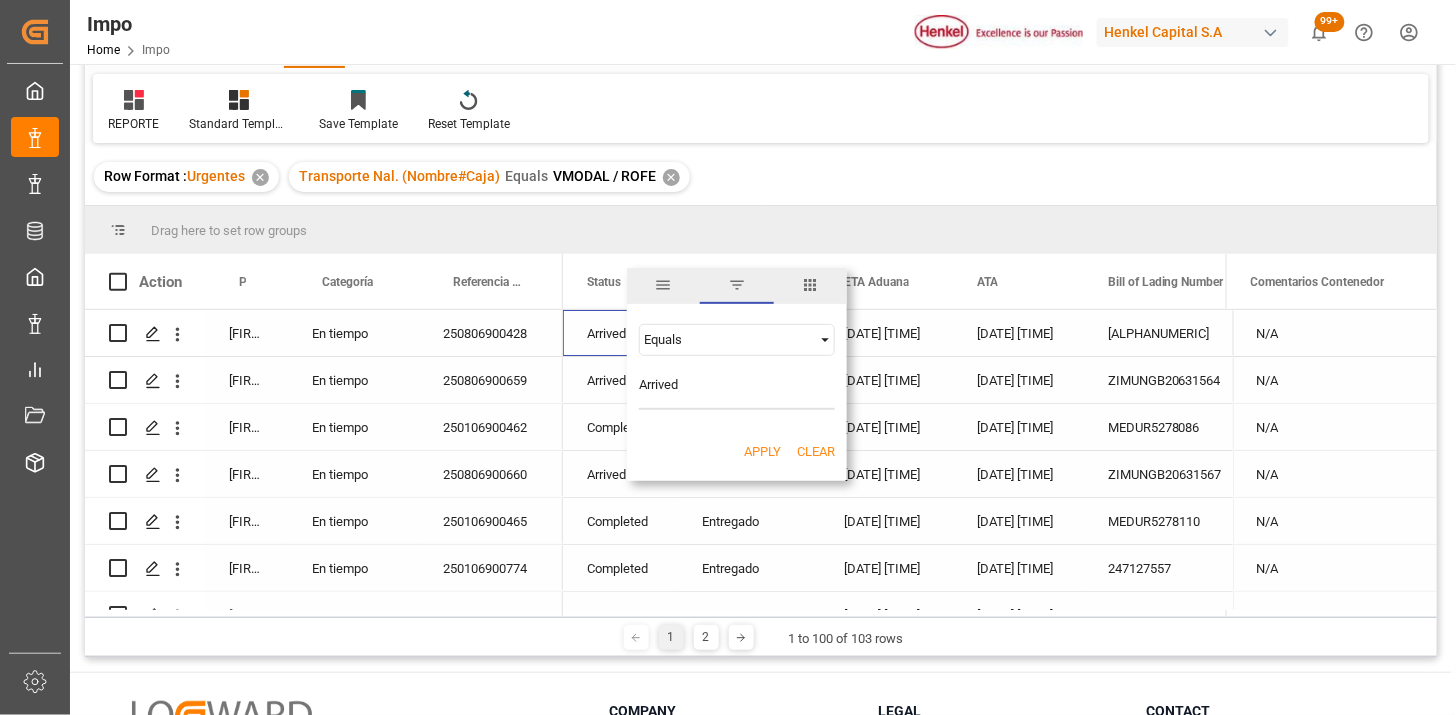 type on "Arrived" 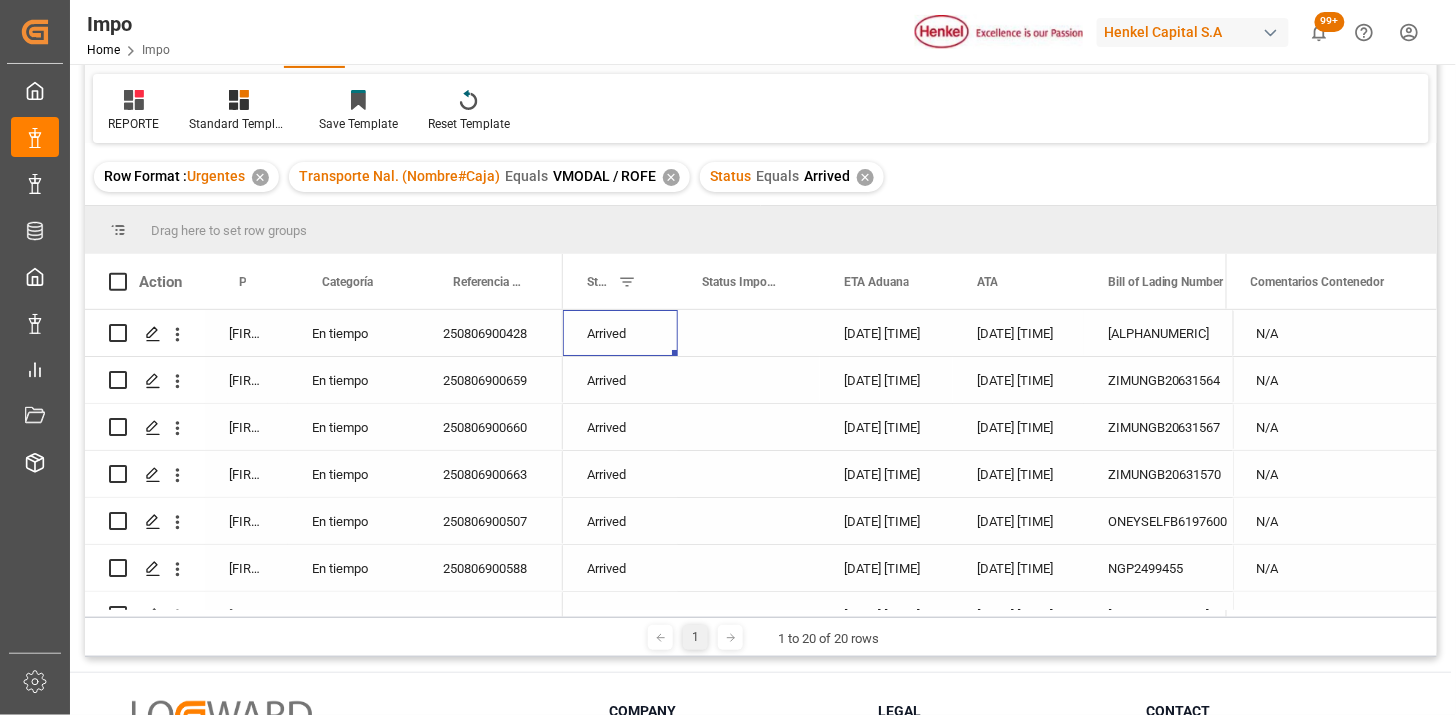 click on "Arrived" at bounding box center [620, 333] 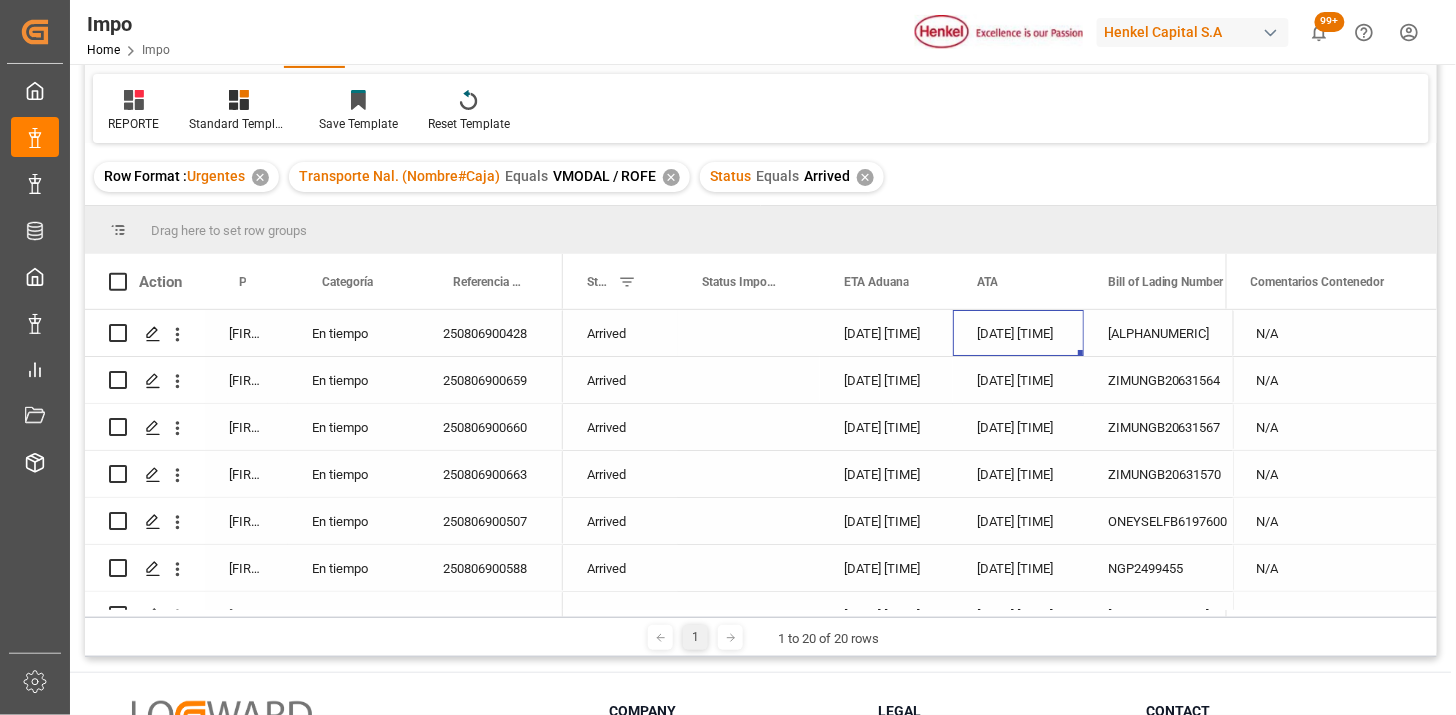 scroll, scrollTop: 0, scrollLeft: 56, axis: horizontal 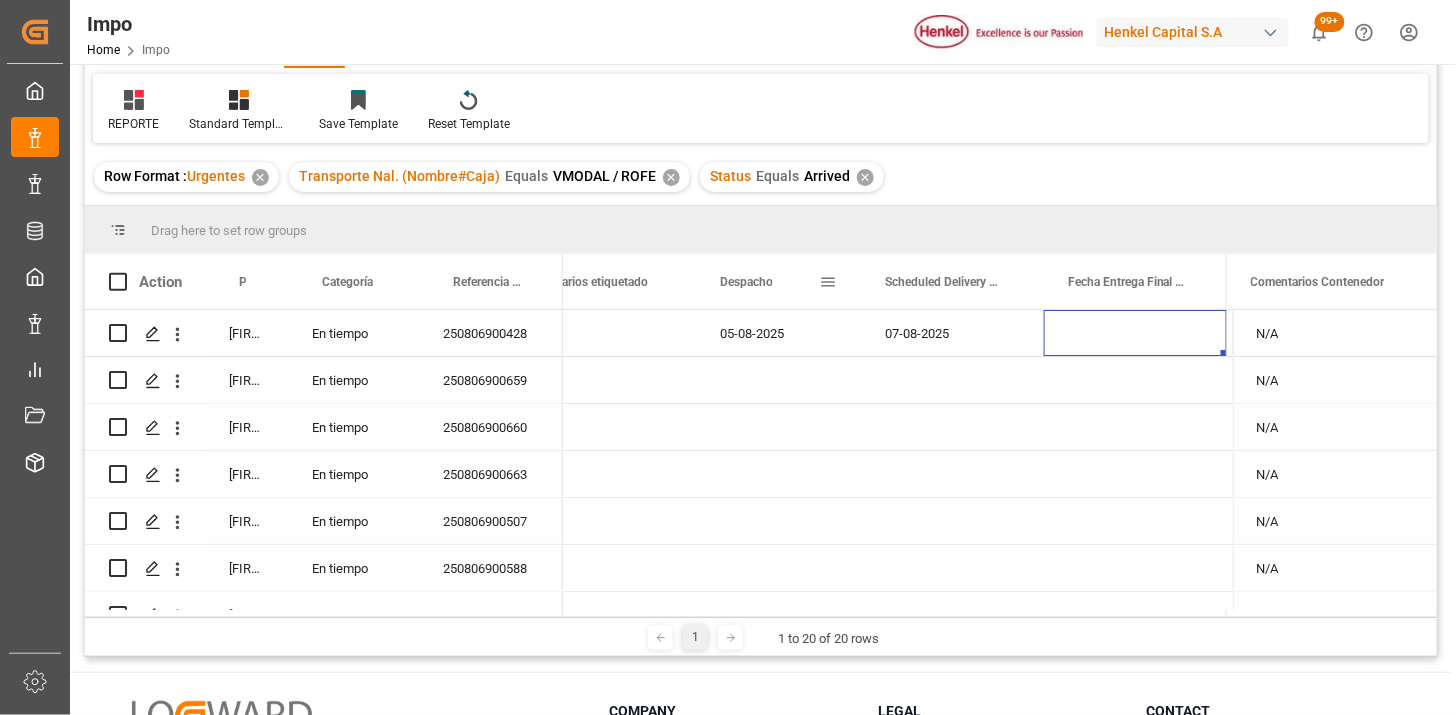 click on "Despacho" at bounding box center [746, 282] 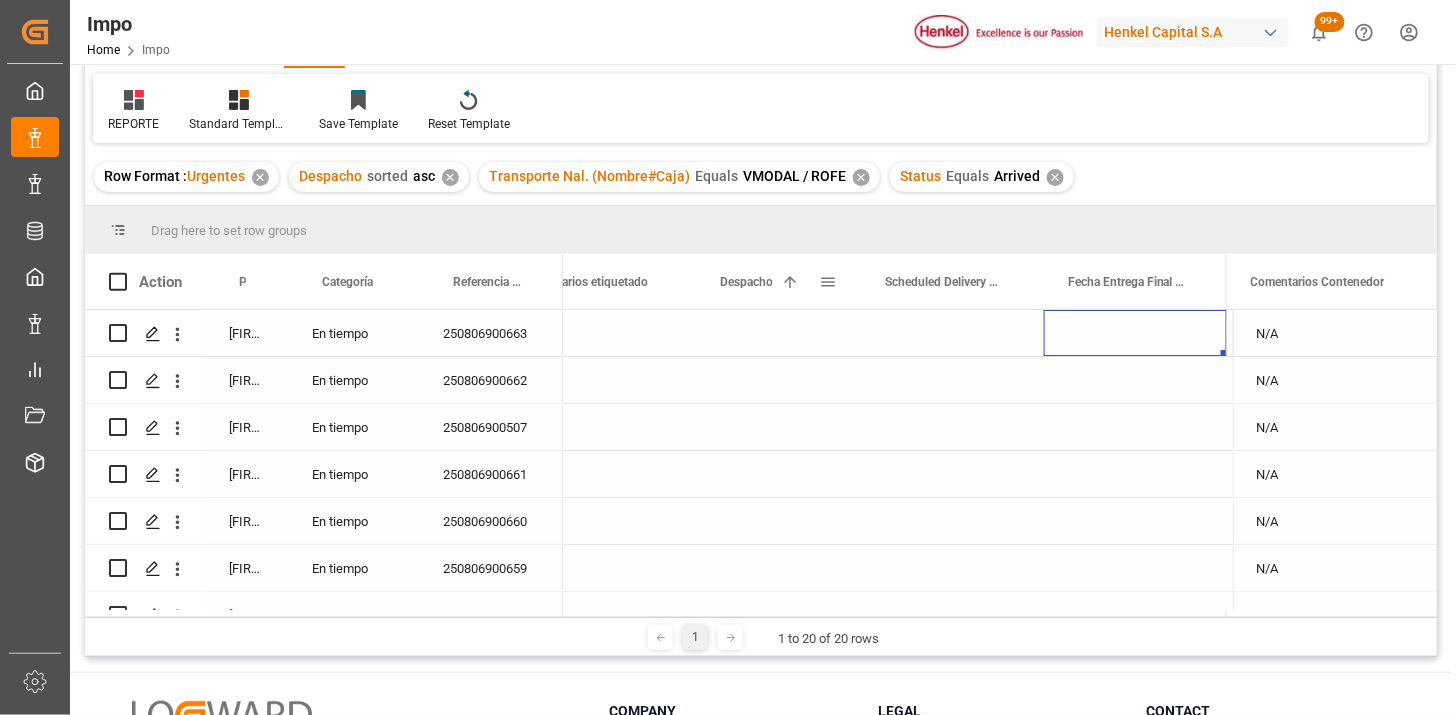 drag, startPoint x: 740, startPoint y: 288, endPoint x: 748, endPoint y: 313, distance: 26.24881 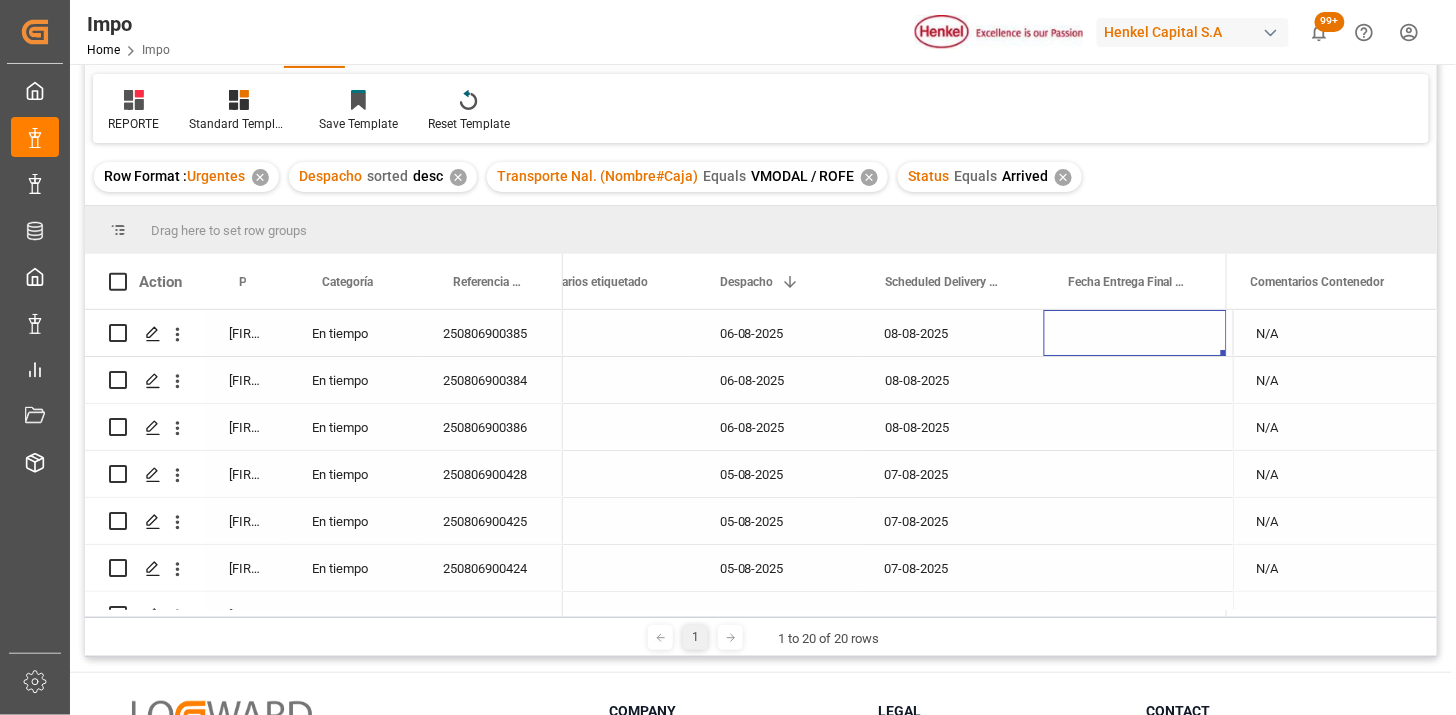 click on "06-08-2025" at bounding box center [778, 333] 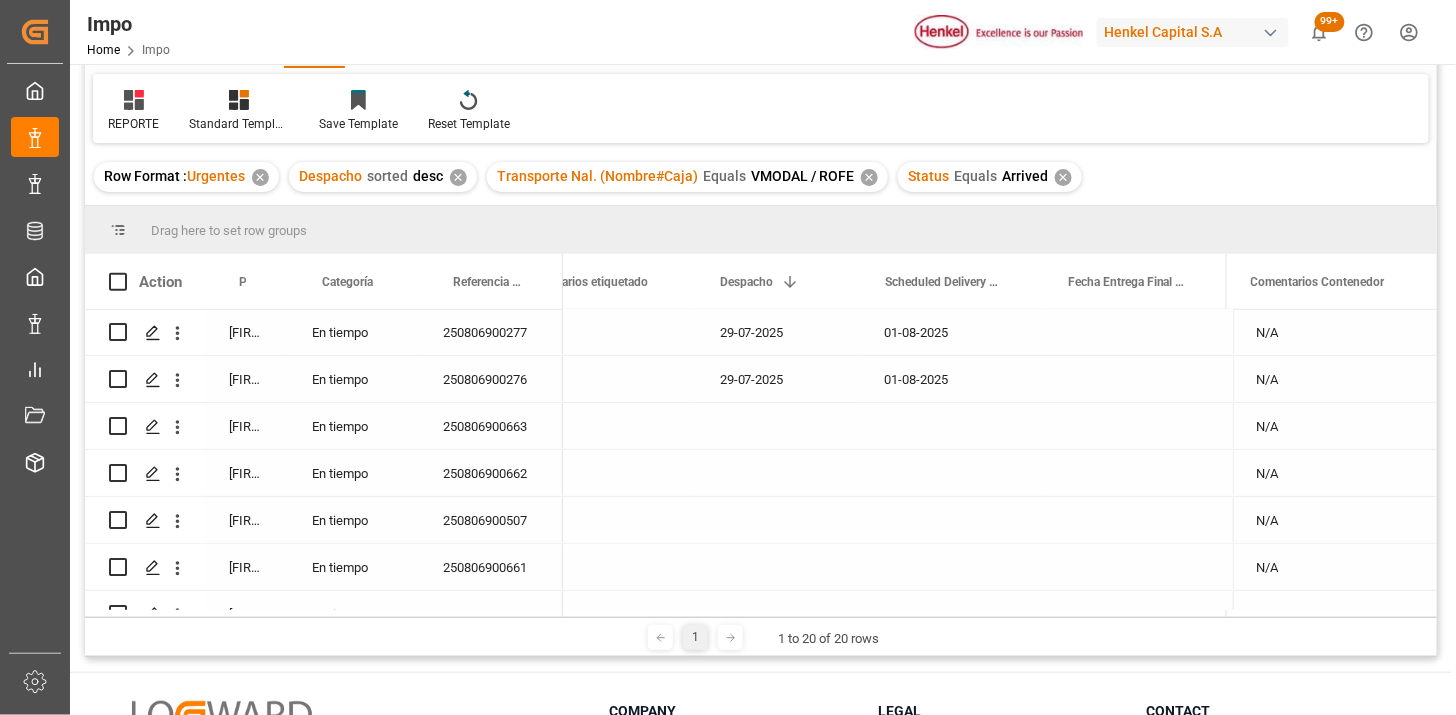 click at bounding box center (778, 426) 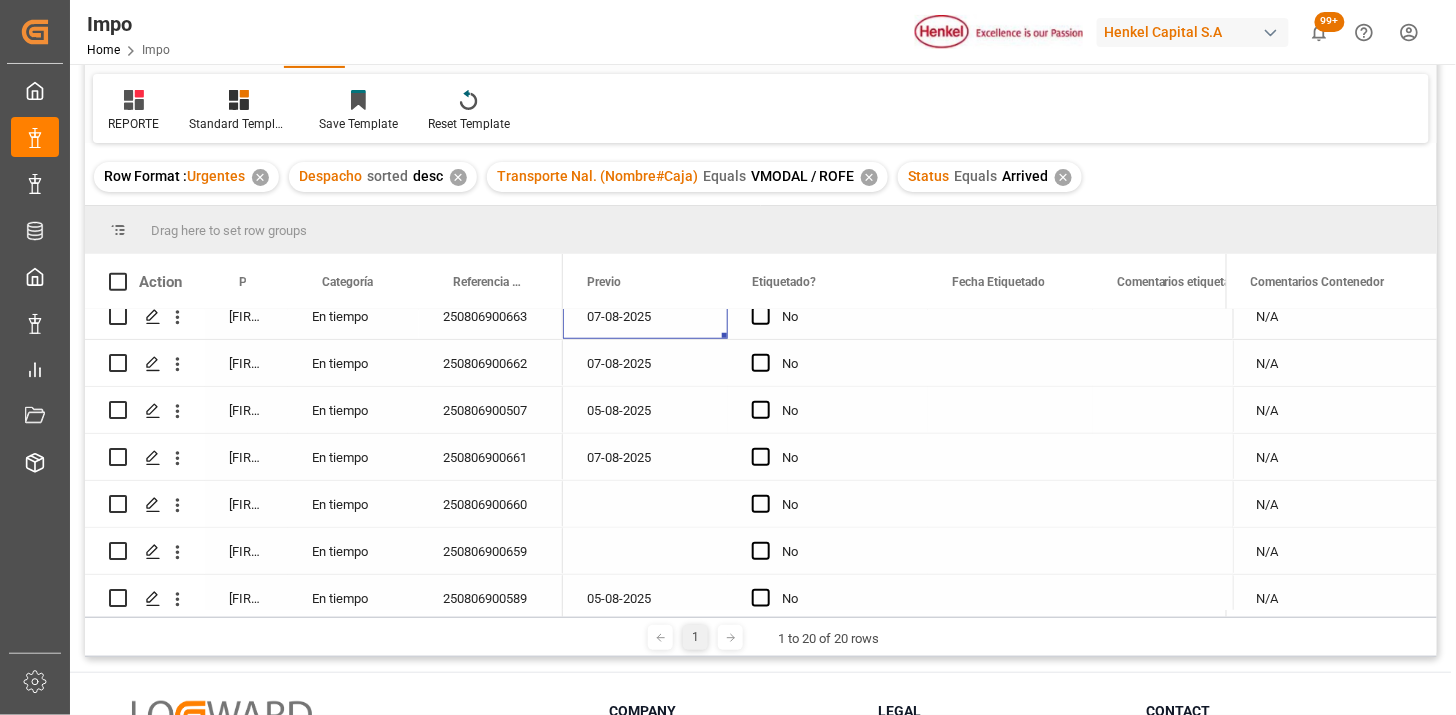 click on "05-08-2025" at bounding box center (645, 410) 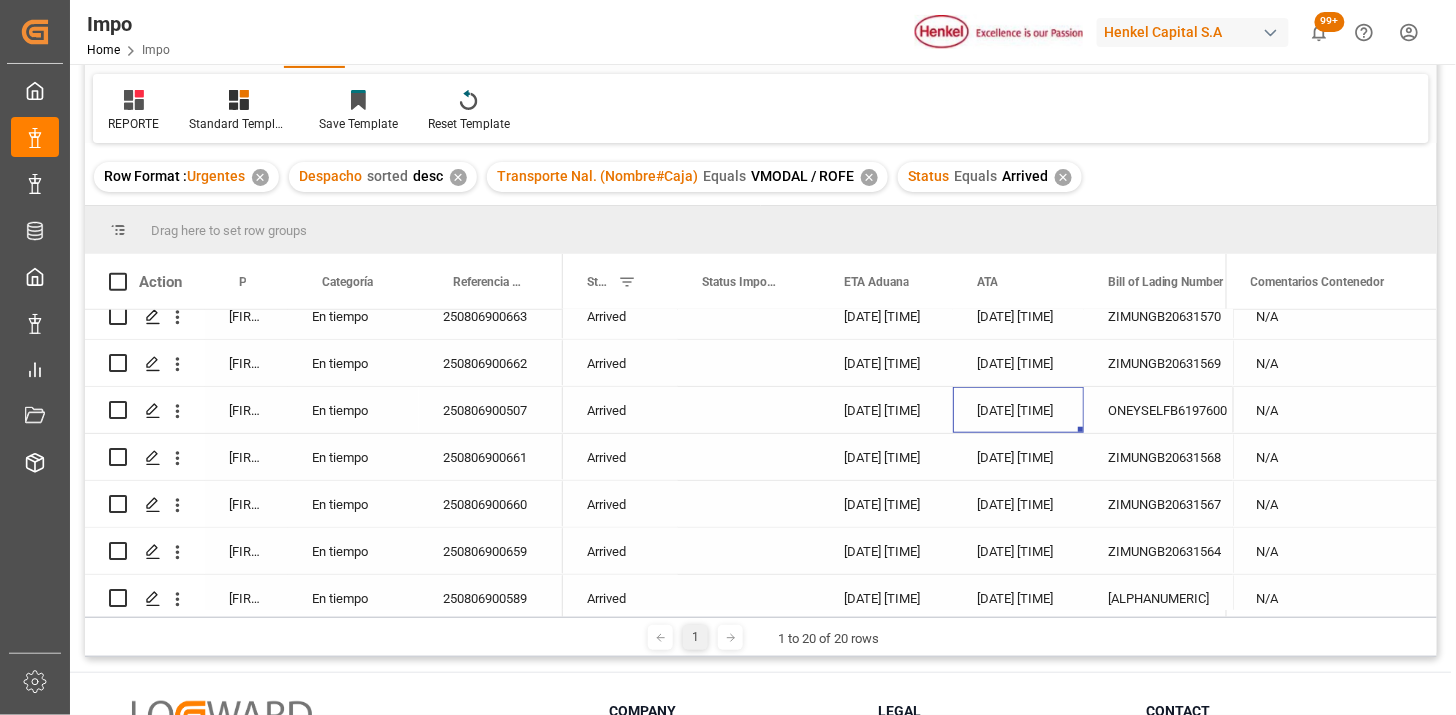 scroll, scrollTop: 0, scrollLeft: 56, axis: horizontal 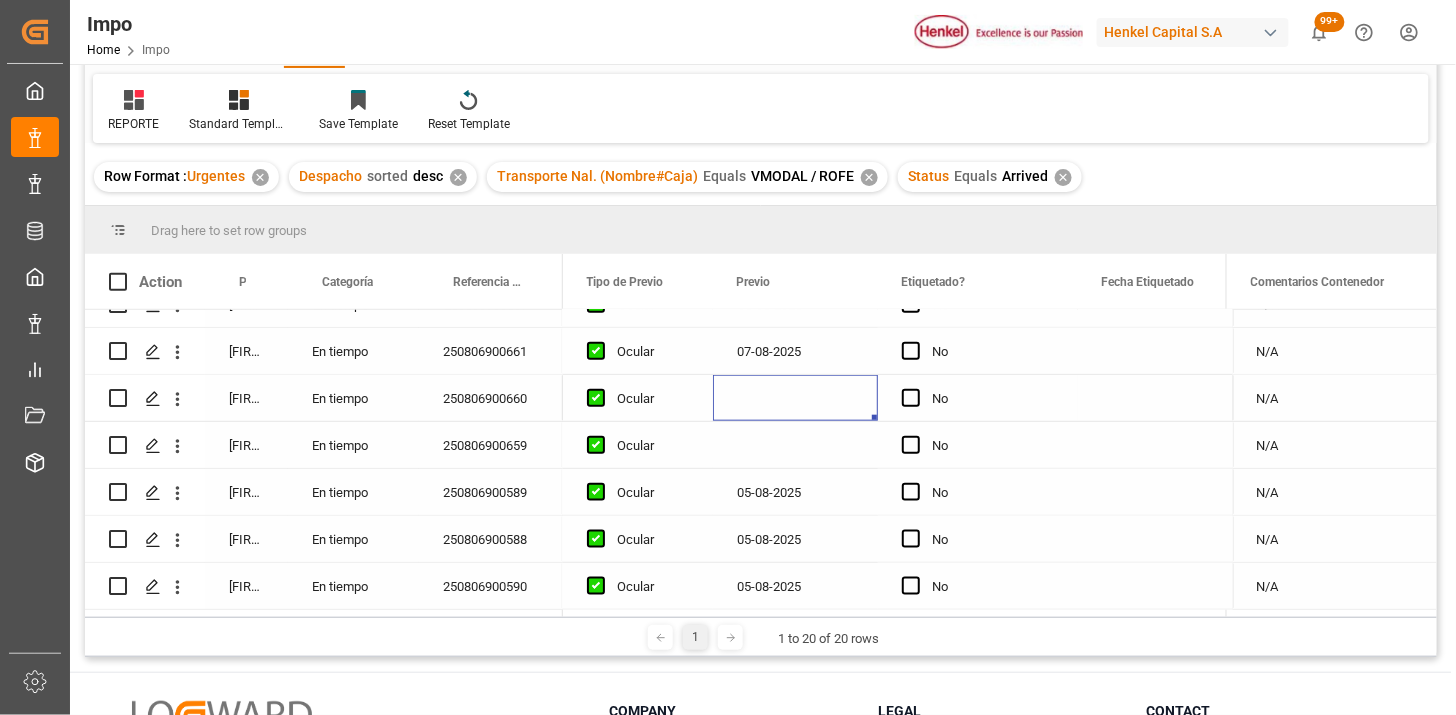 click at bounding box center (795, 398) 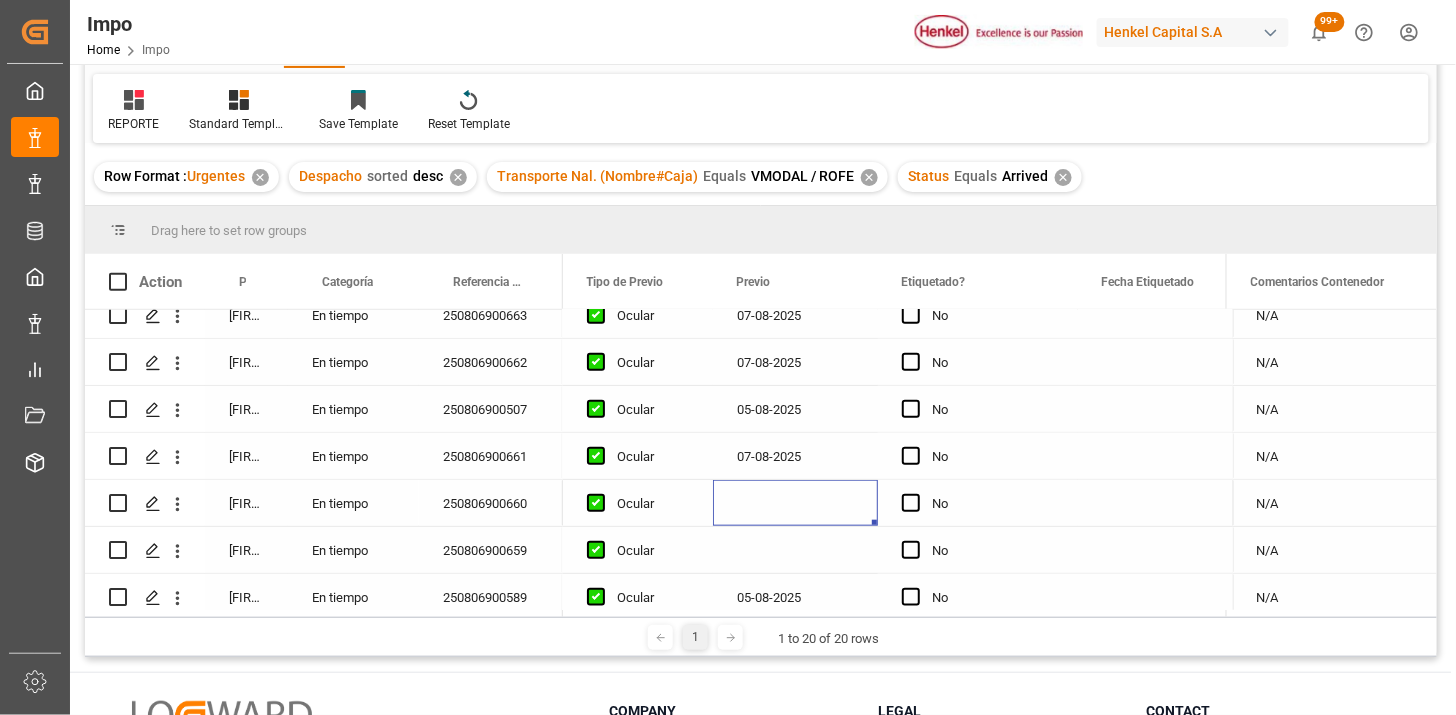 click on "✕" at bounding box center (1063, 177) 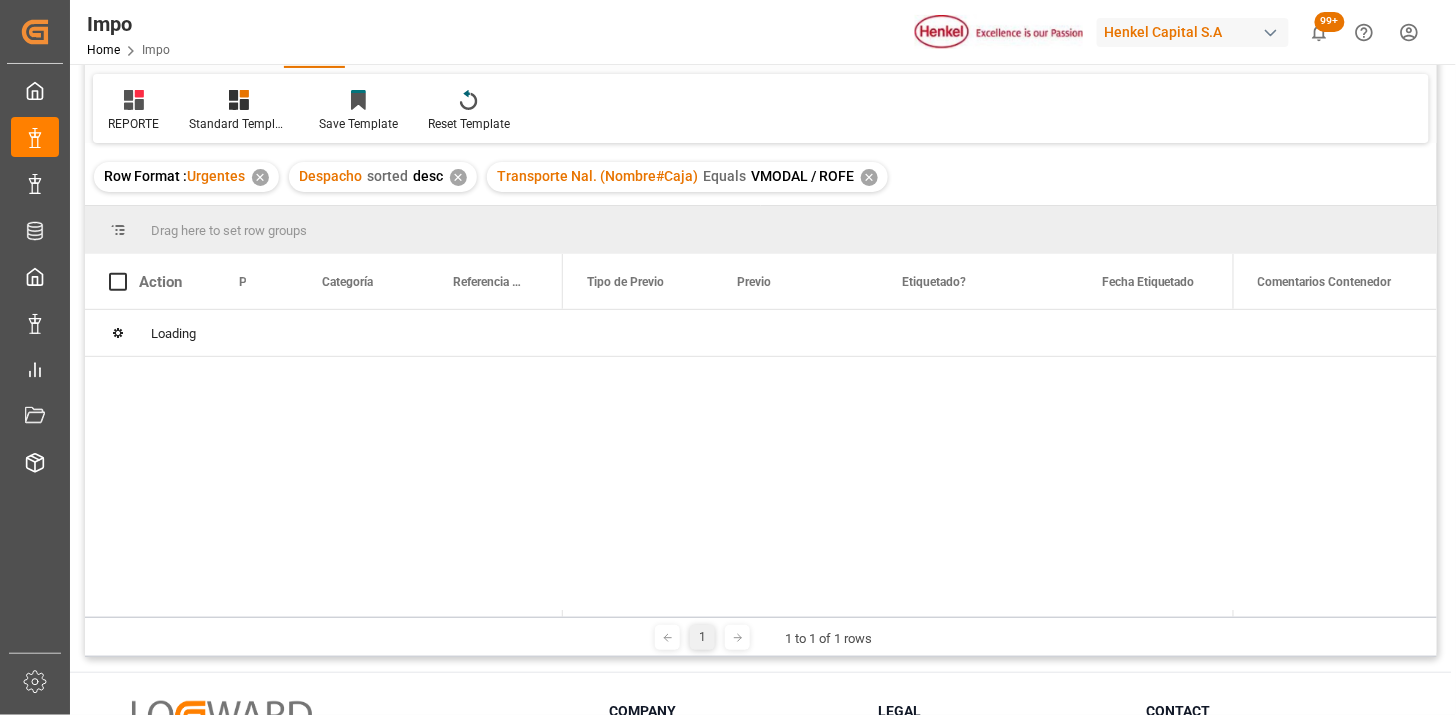 click on "✕" at bounding box center (869, 177) 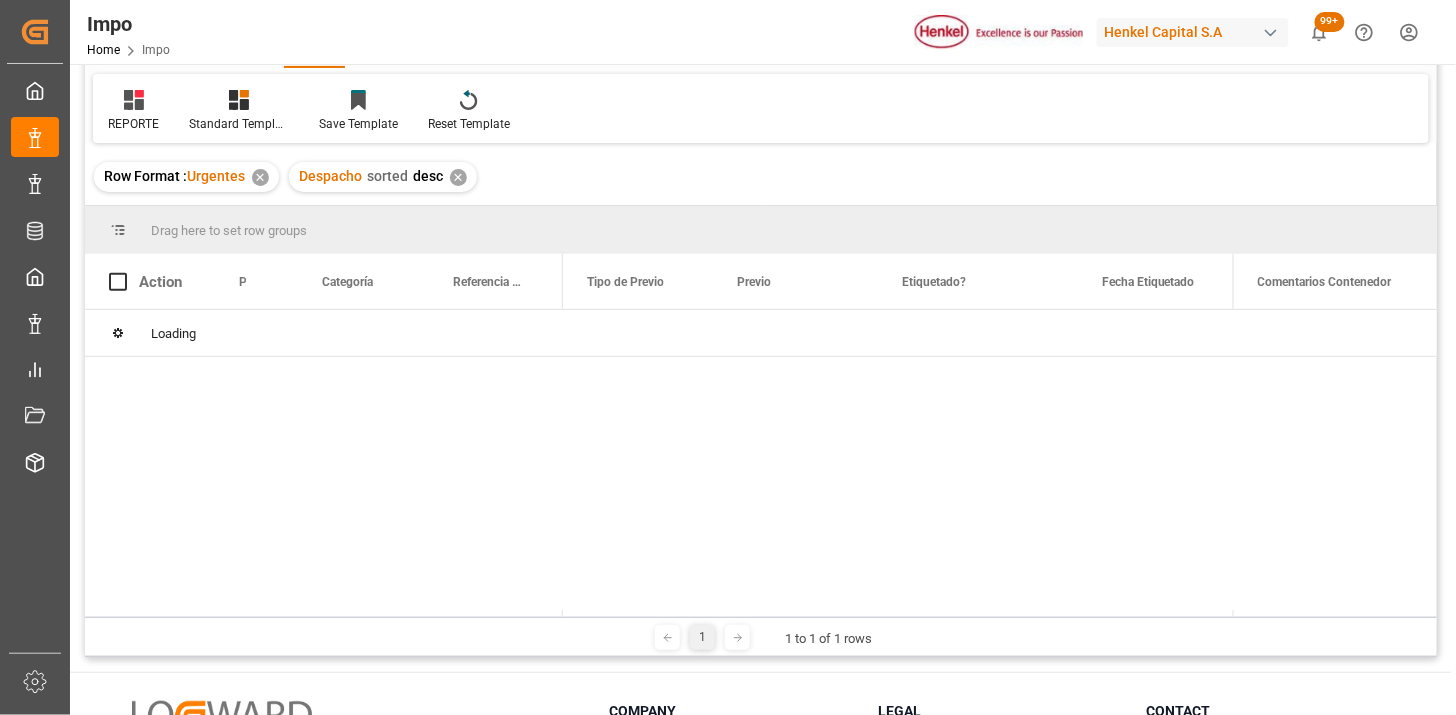 click on "✕" at bounding box center [458, 177] 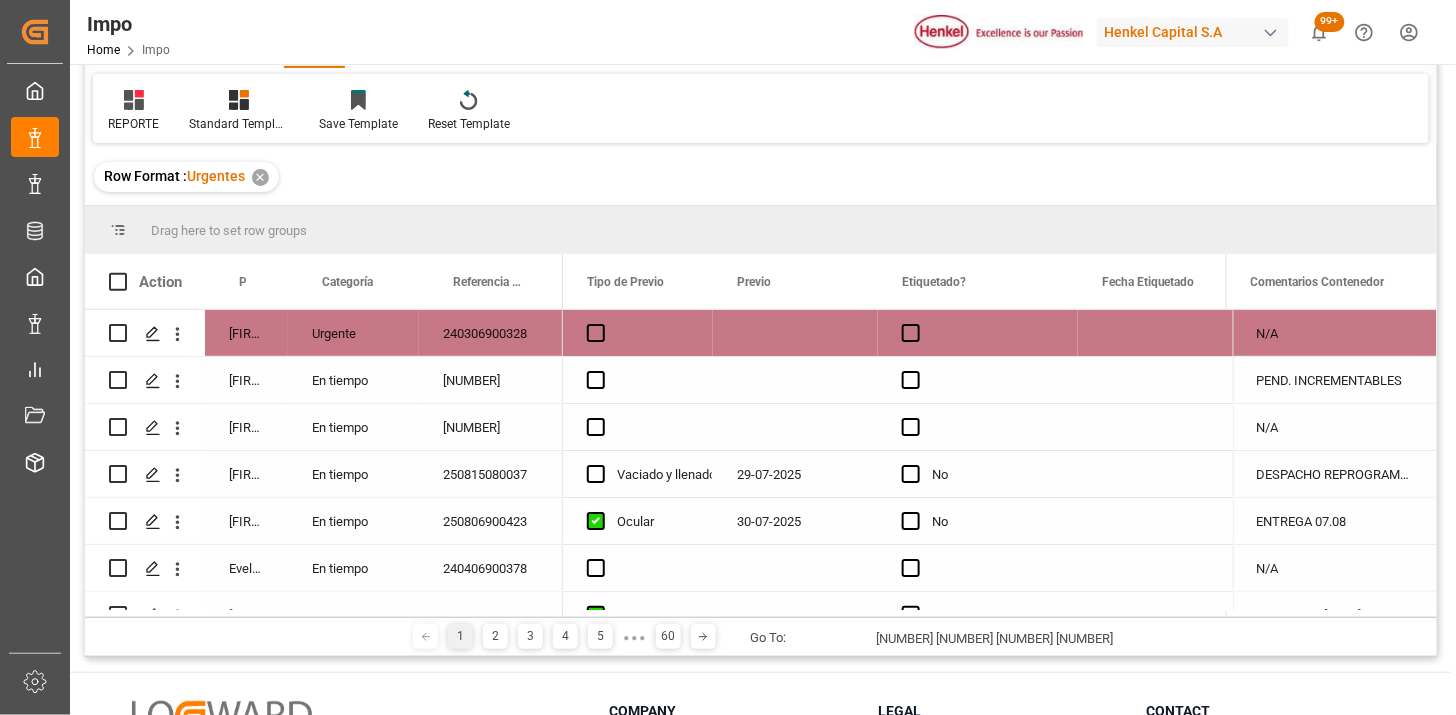 scroll, scrollTop: 0, scrollLeft: 0, axis: both 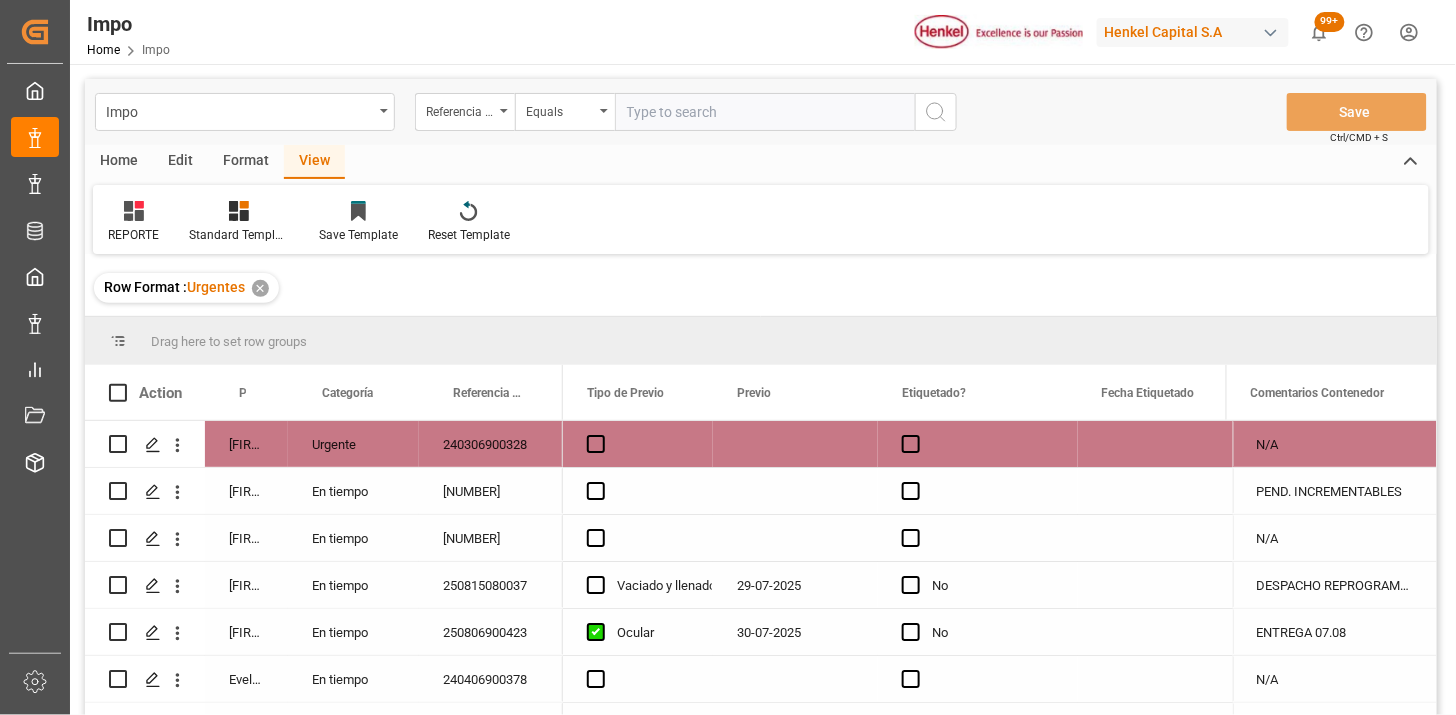 click at bounding box center [765, 112] 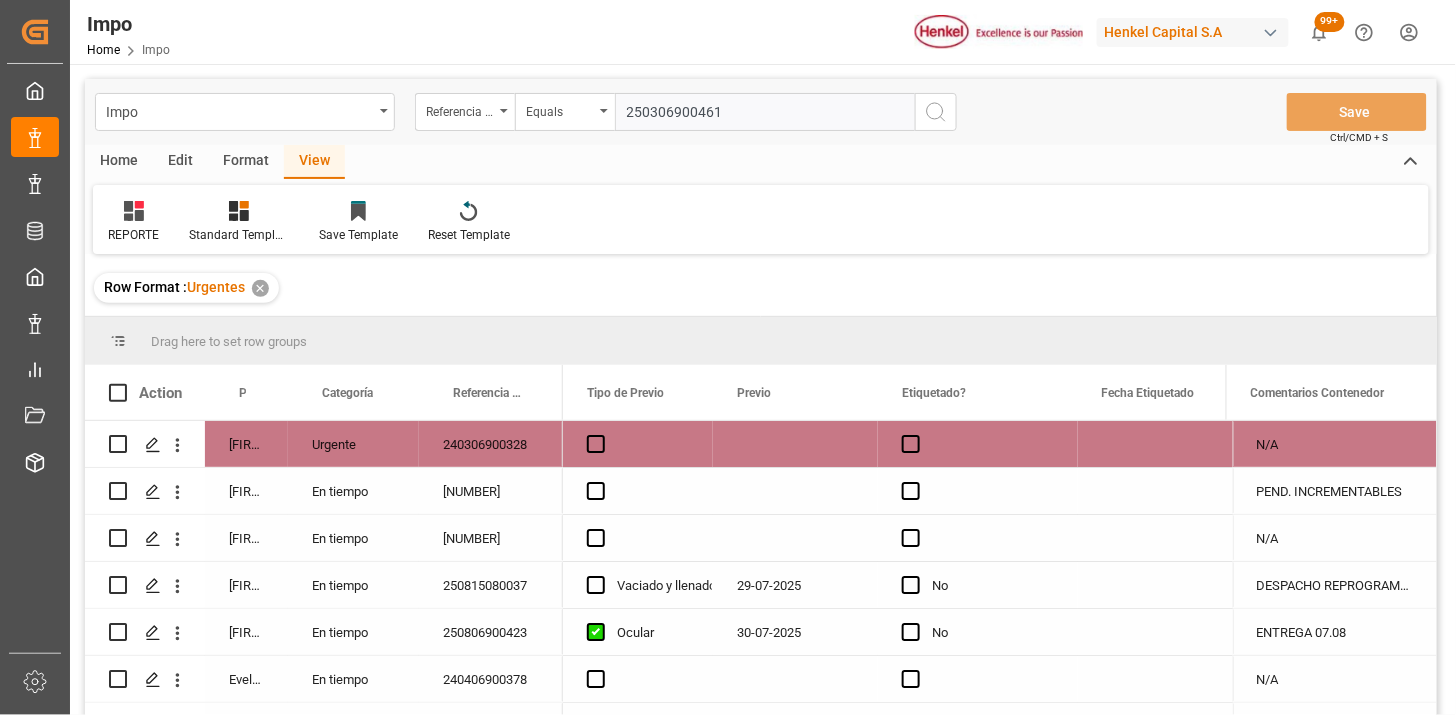 type 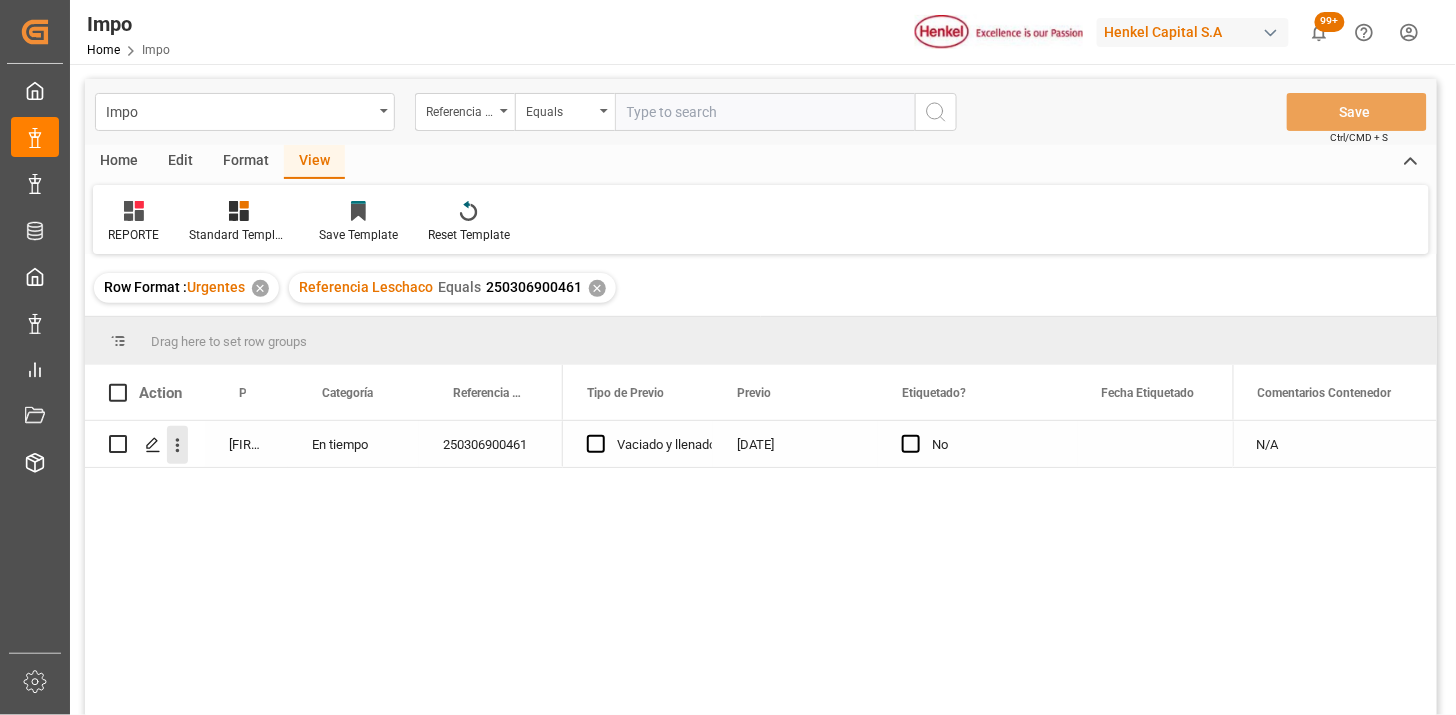 click 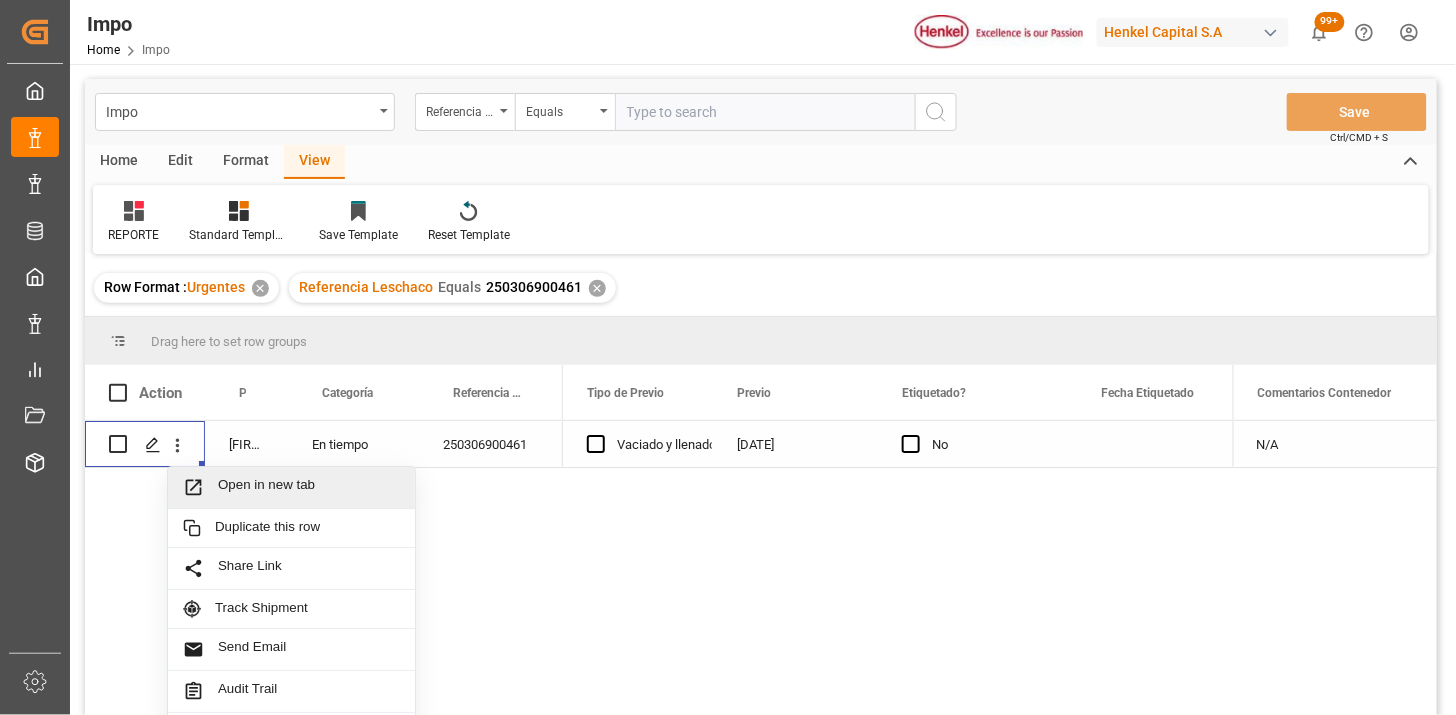 click at bounding box center [200, 487] 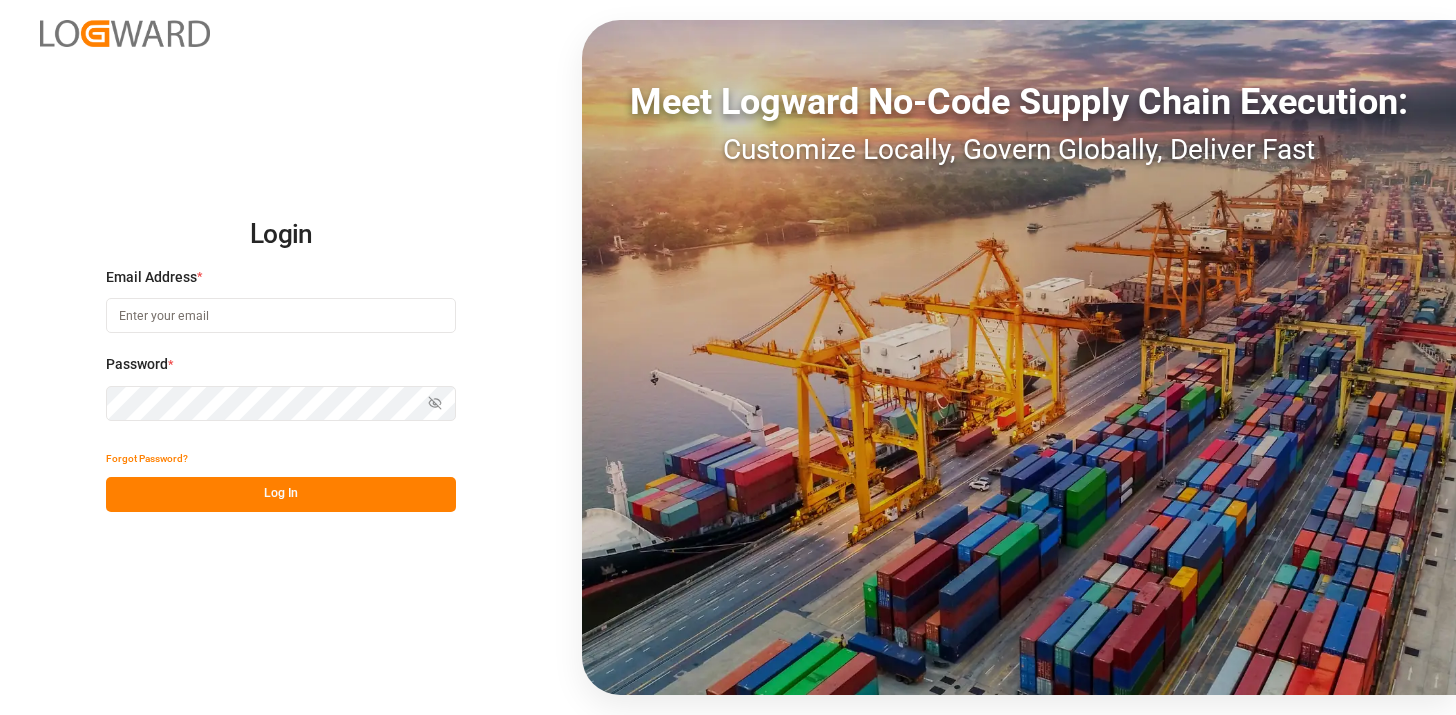 scroll, scrollTop: 0, scrollLeft: 0, axis: both 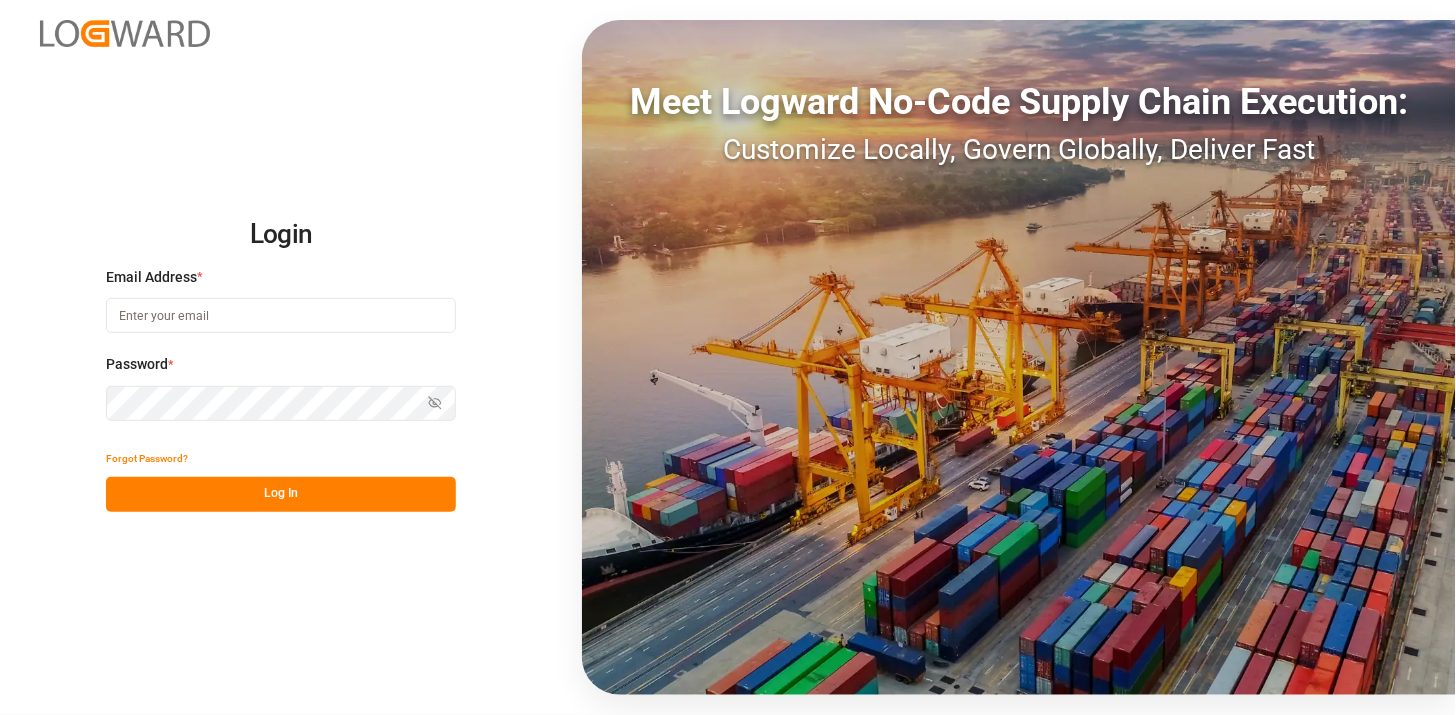 type on "[FIRST].[LAST]@[DOMAIN]" 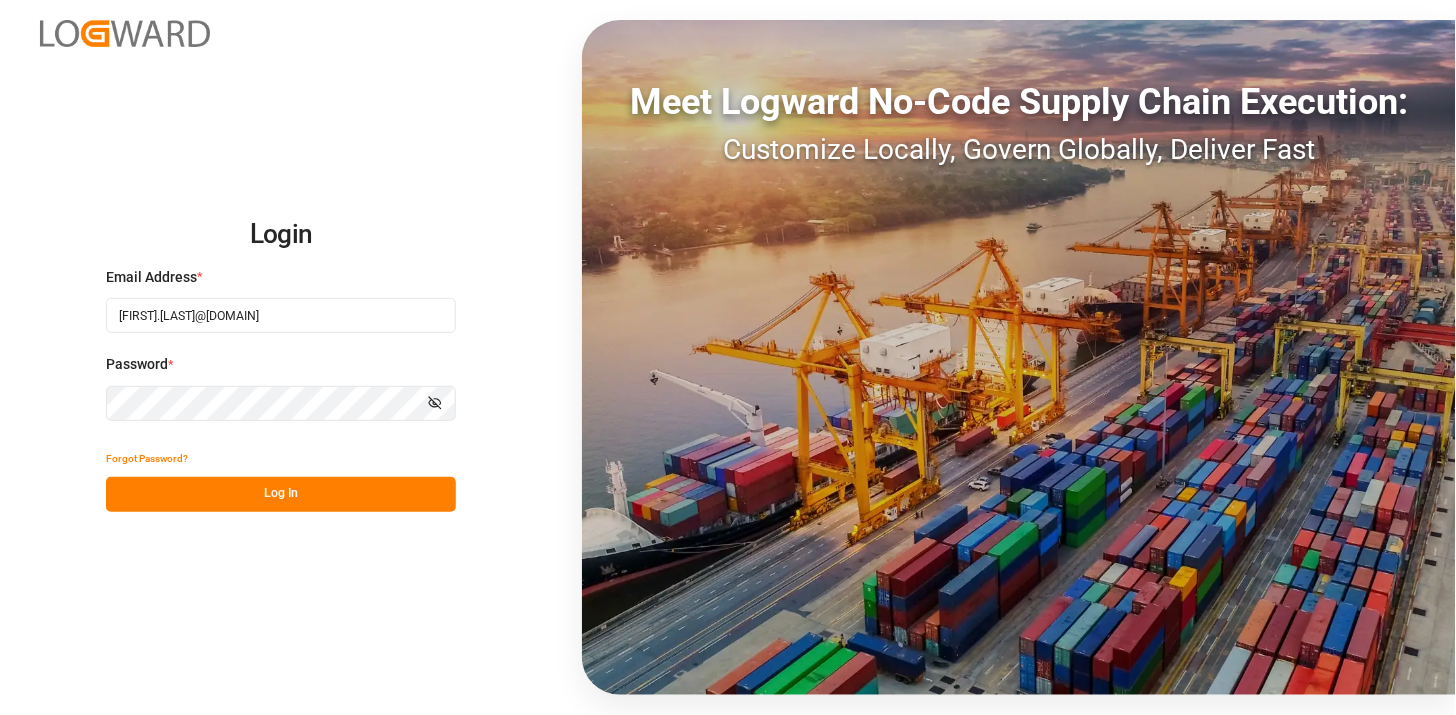 click on "Log In" at bounding box center (281, 494) 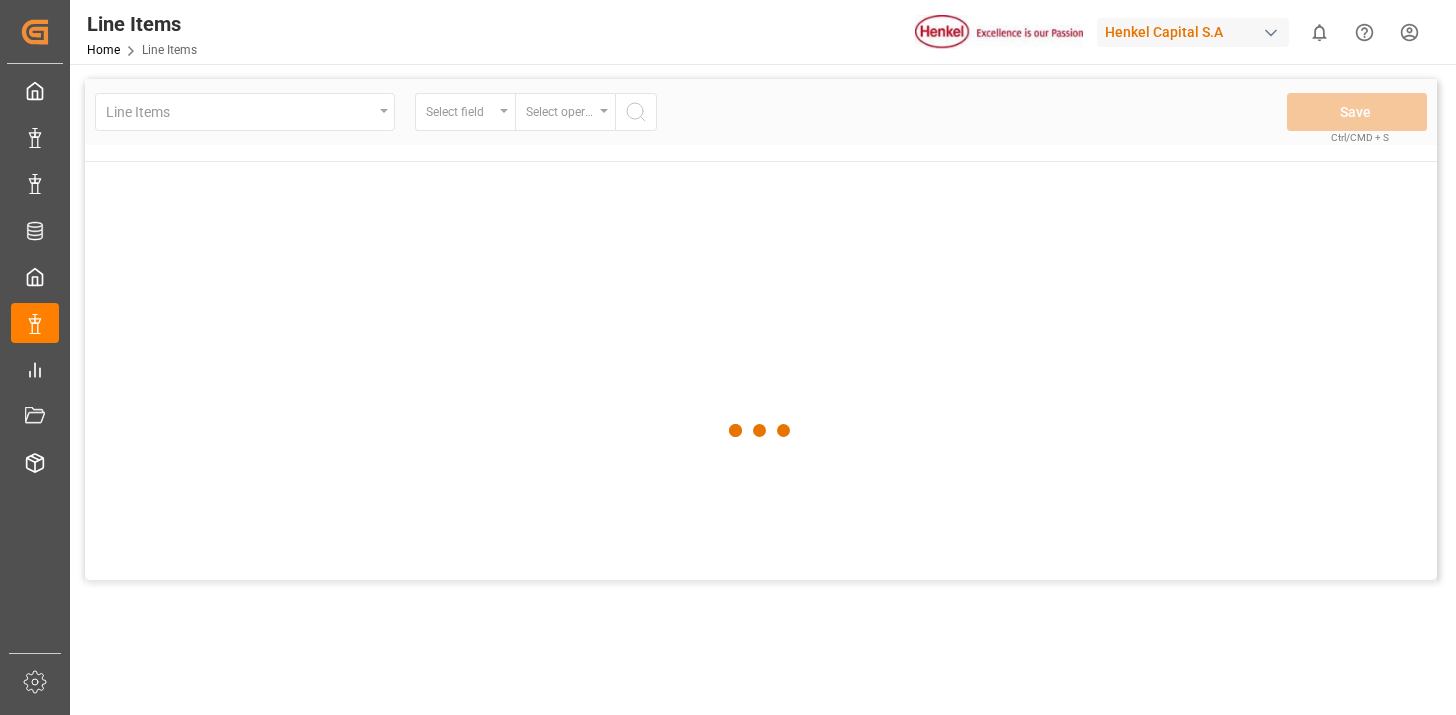 scroll, scrollTop: 0, scrollLeft: 0, axis: both 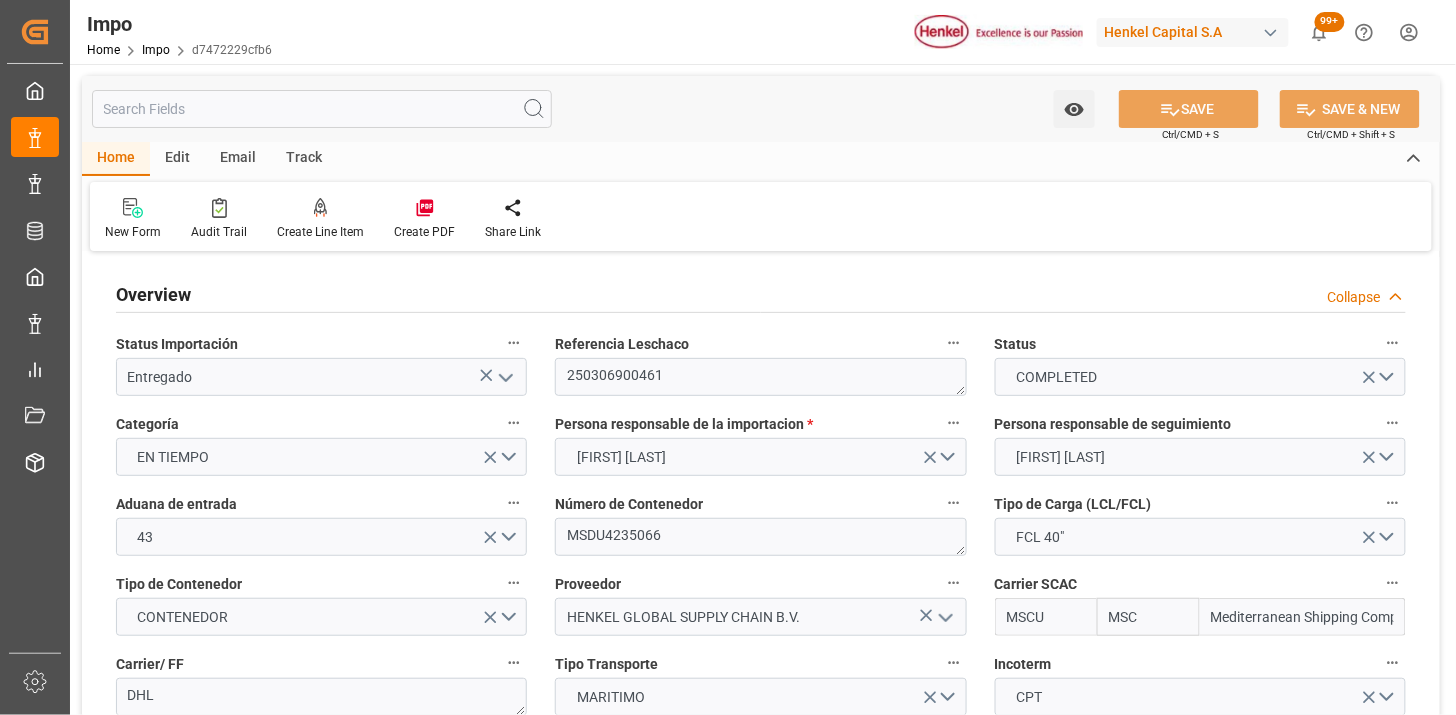 type on "MSC" 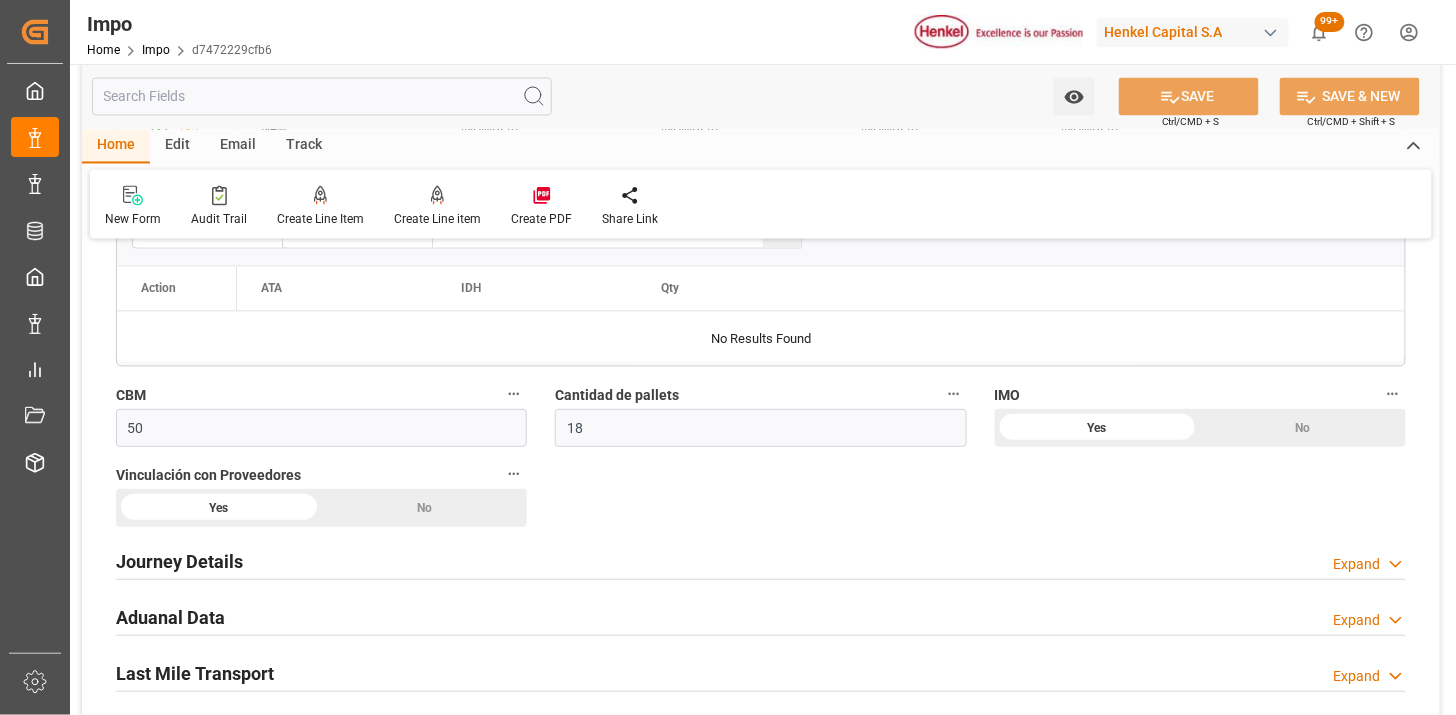 scroll, scrollTop: 1222, scrollLeft: 0, axis: vertical 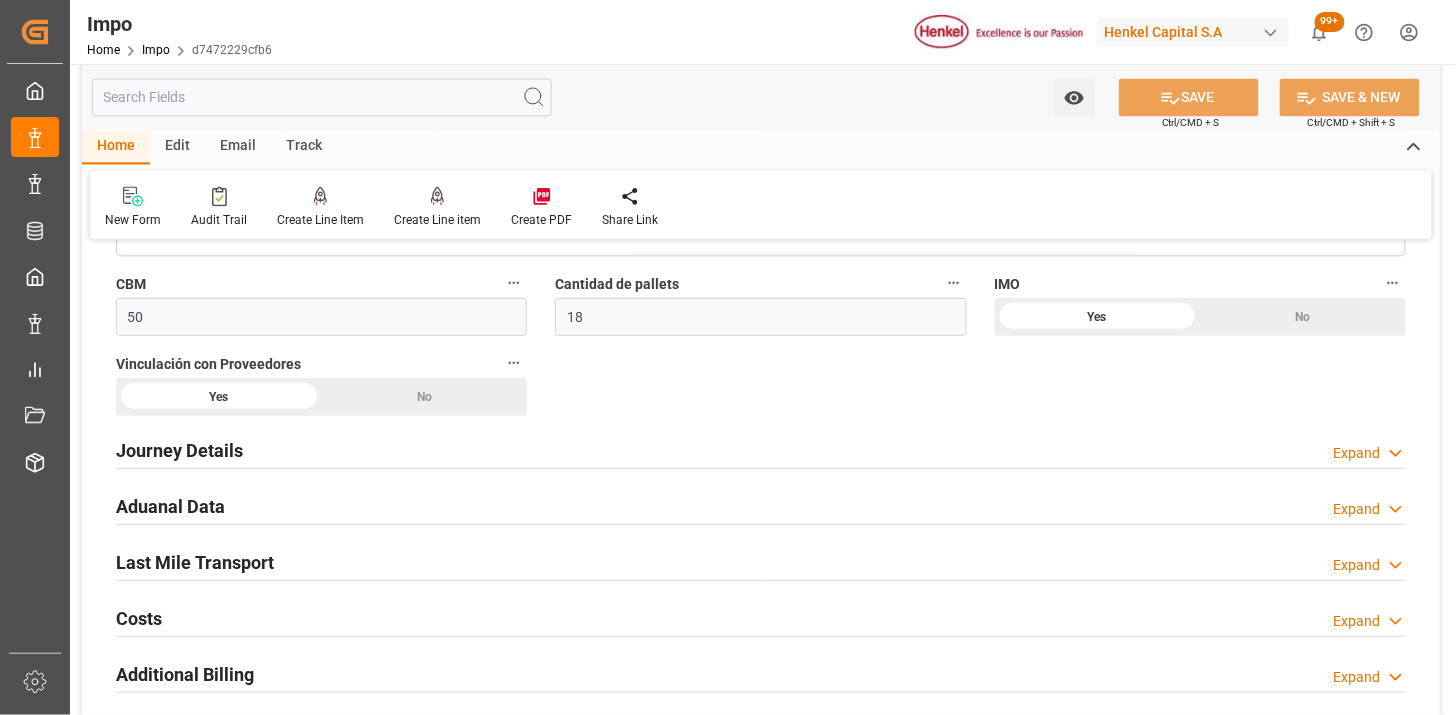 click on "Journey Details Expand" at bounding box center (761, 449) 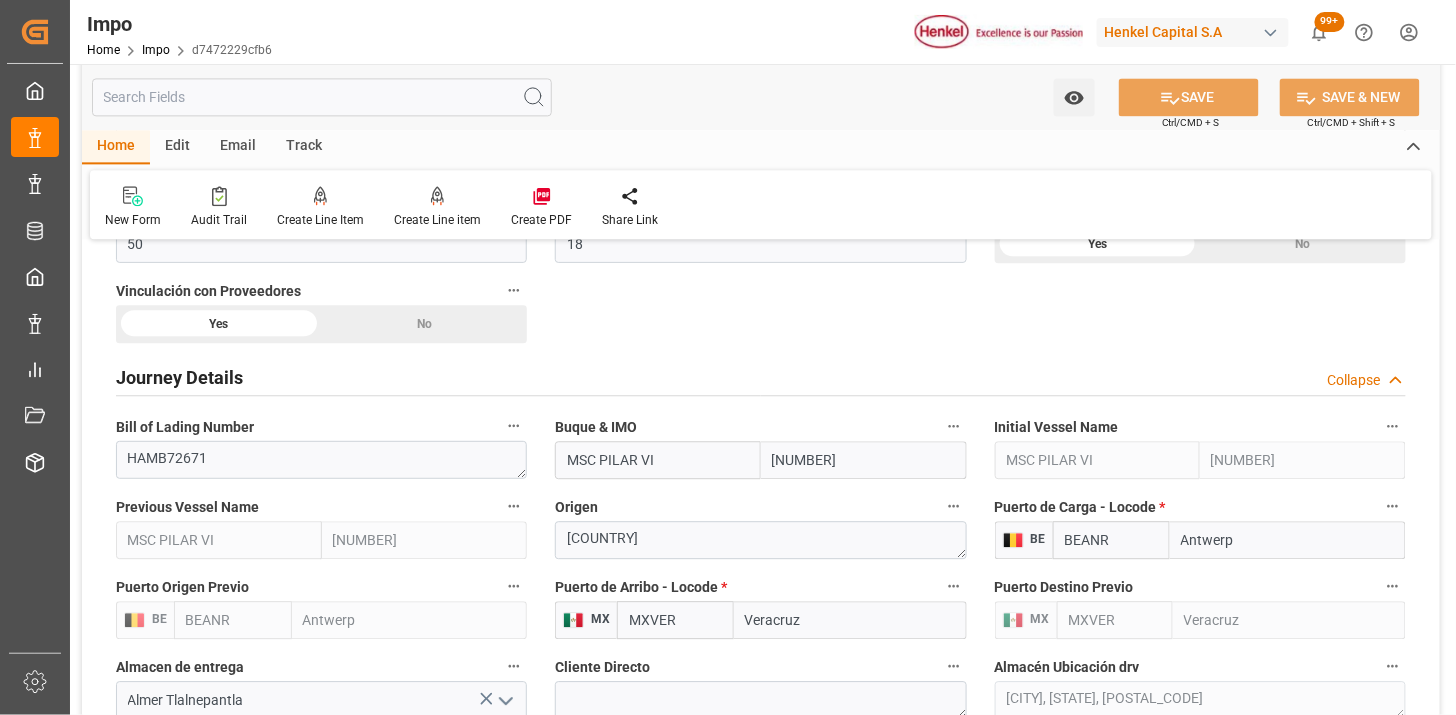 scroll, scrollTop: 1333, scrollLeft: 0, axis: vertical 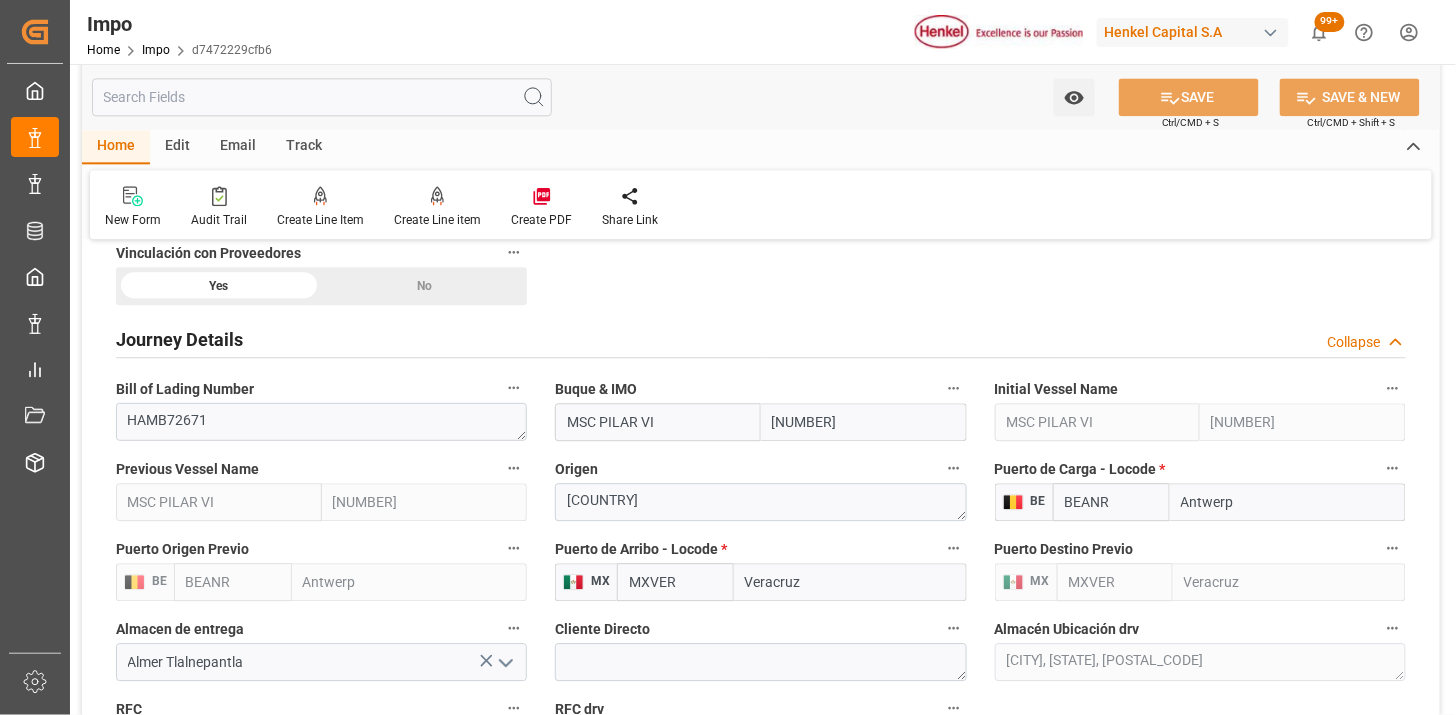 click on "Journey Details Collapse" at bounding box center [761, 338] 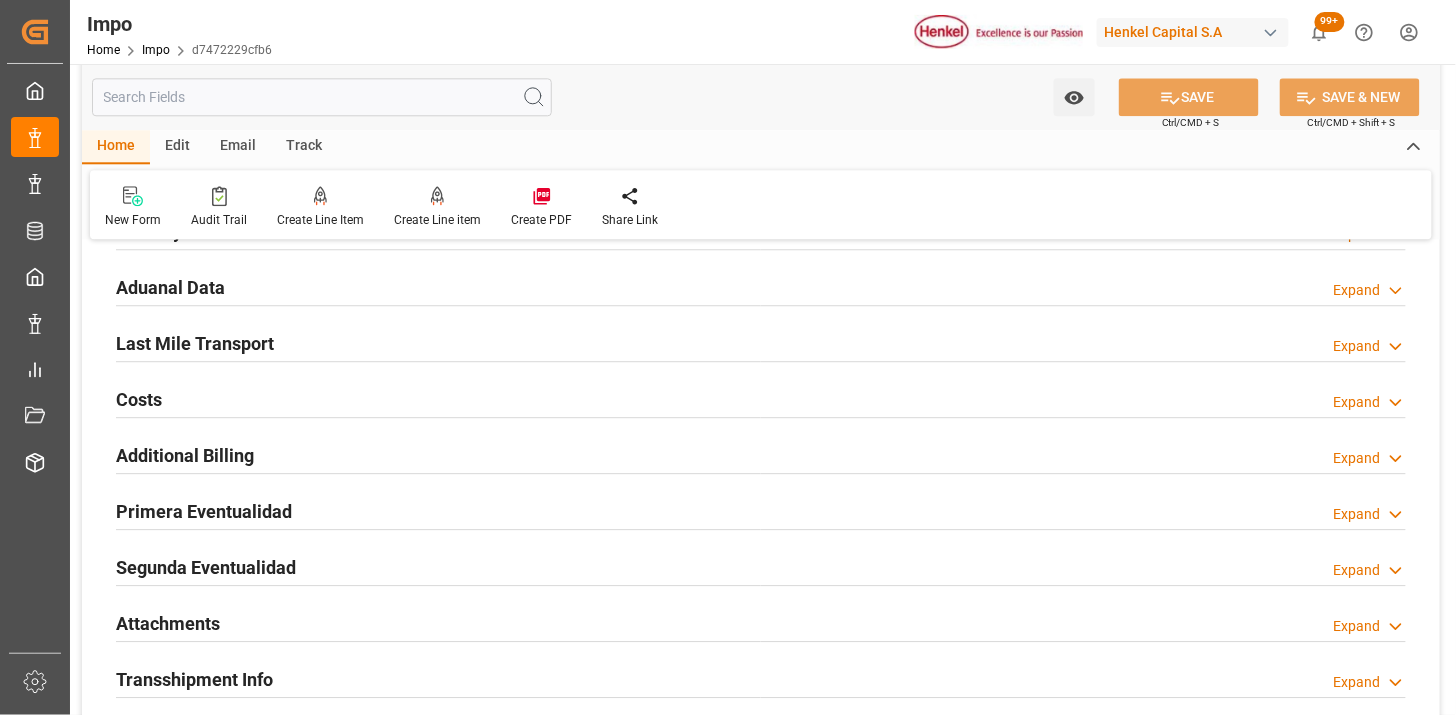 scroll, scrollTop: 1444, scrollLeft: 0, axis: vertical 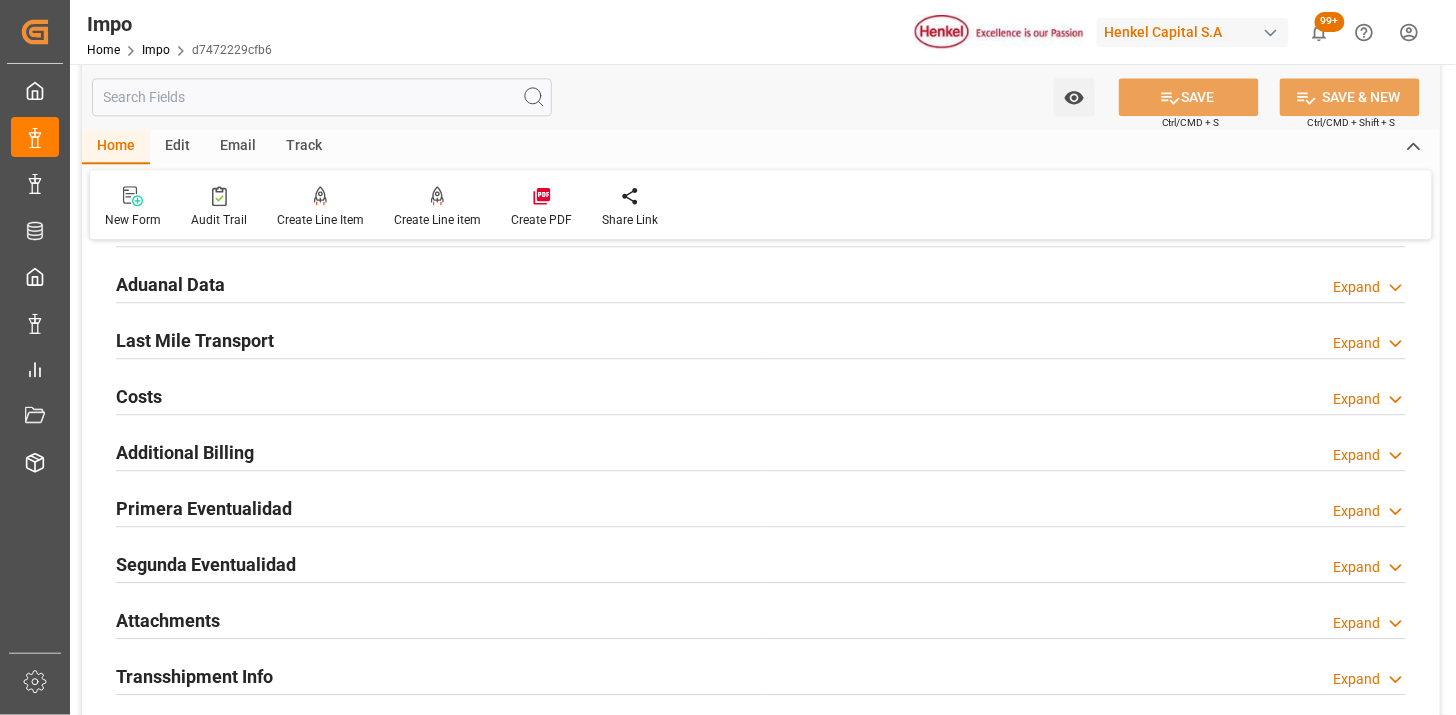 click on "Aduanal Data Expand" at bounding box center (761, 283) 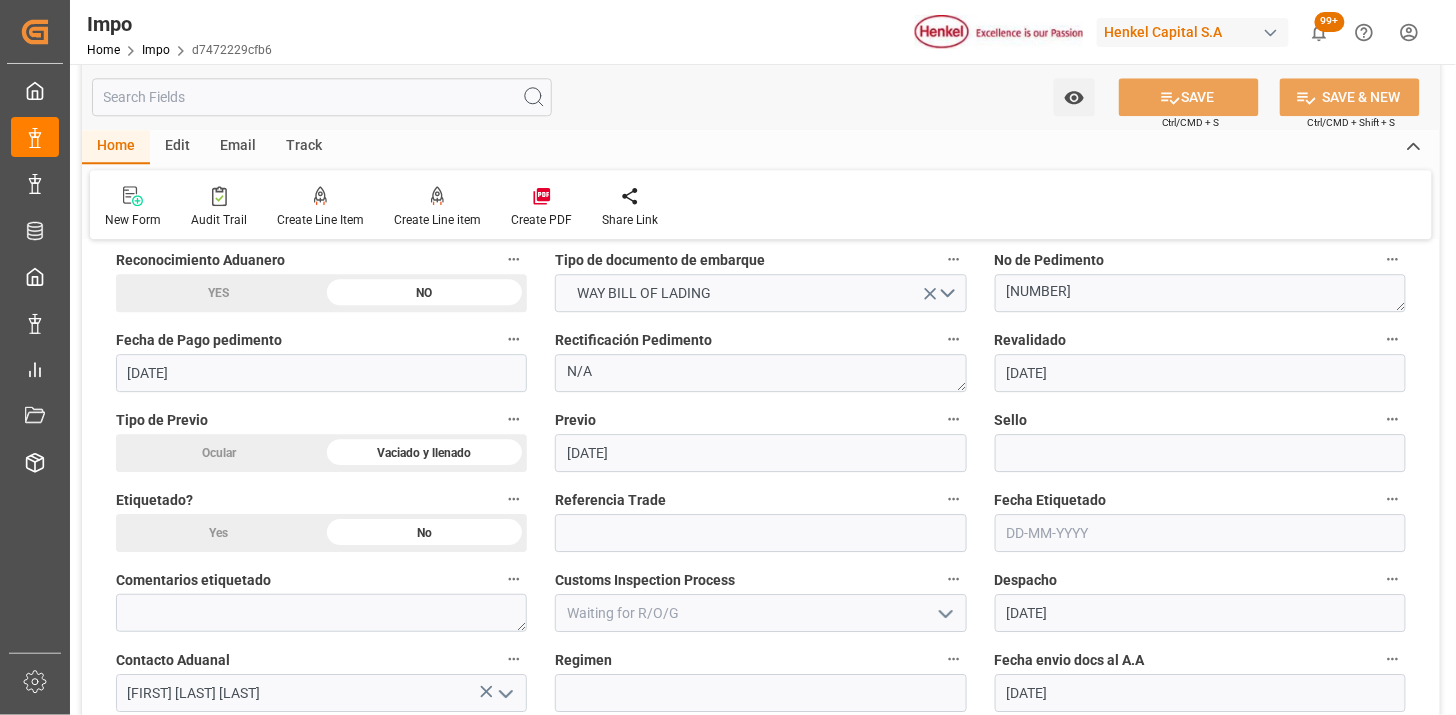 scroll, scrollTop: 1555, scrollLeft: 0, axis: vertical 